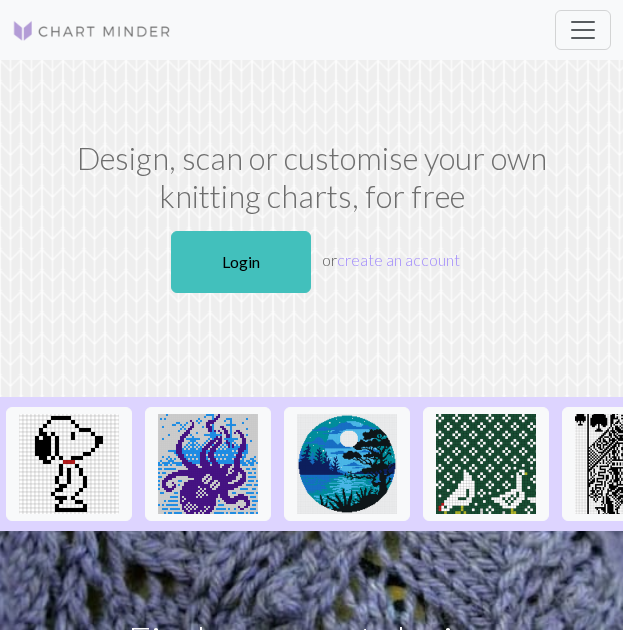 scroll, scrollTop: 0, scrollLeft: 0, axis: both 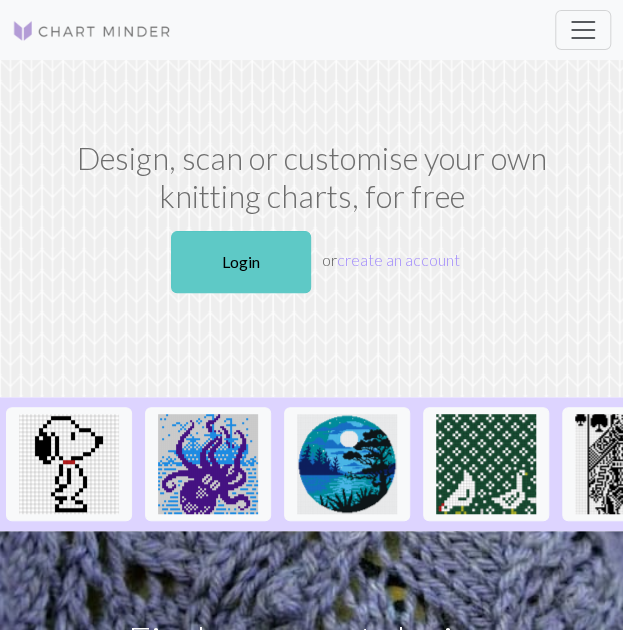 click on "Login" at bounding box center [241, 262] 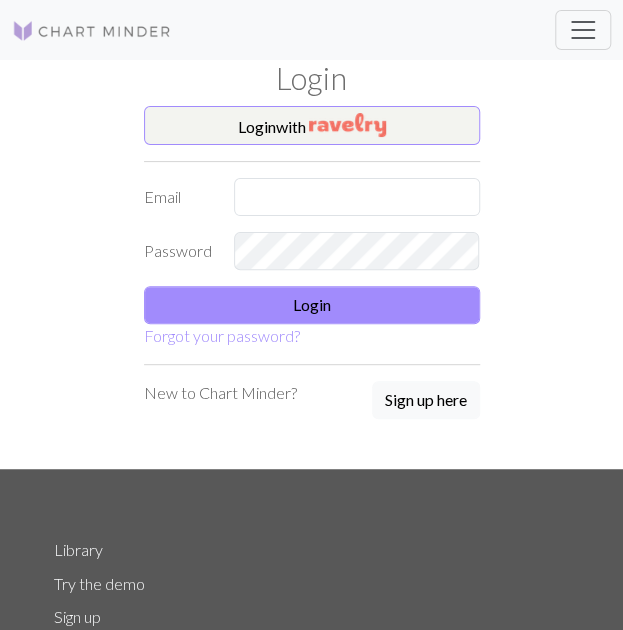click on "Login  with   Email Password Login Forgot your password?" at bounding box center [312, 227] 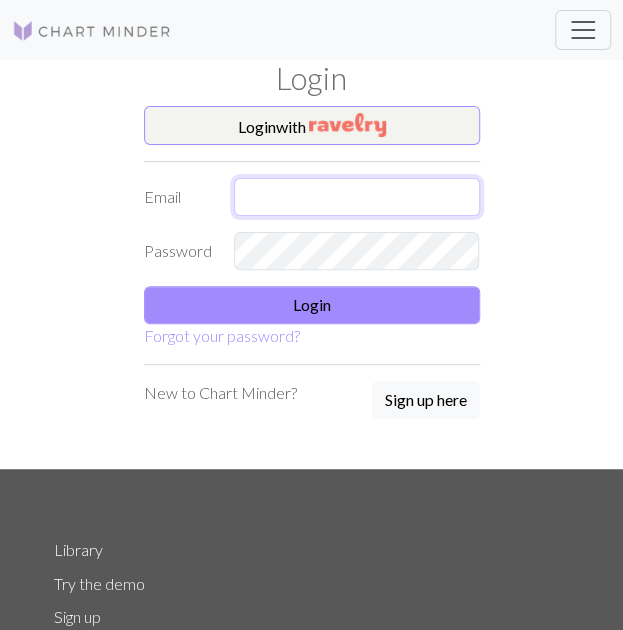 click at bounding box center (357, 197) 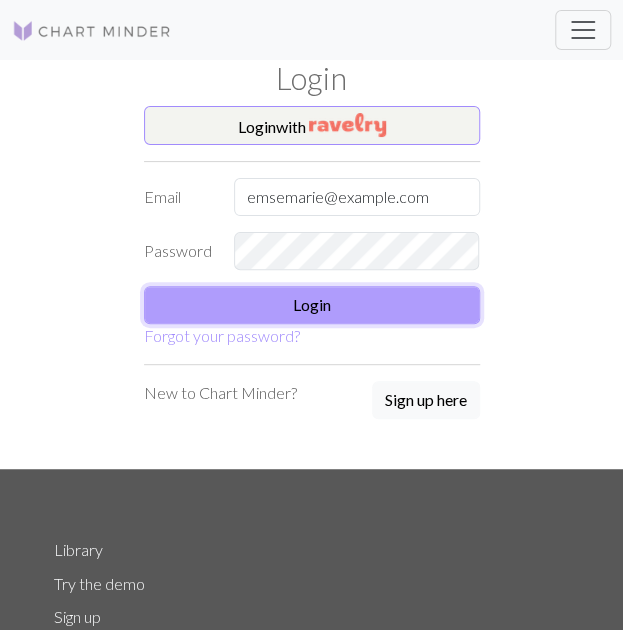 click on "Login" at bounding box center (312, 305) 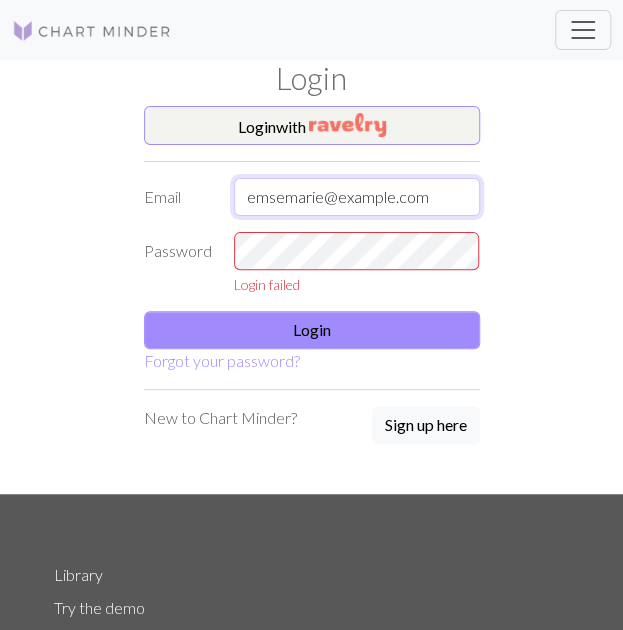 click on "emsemarie@example.com" at bounding box center (357, 197) 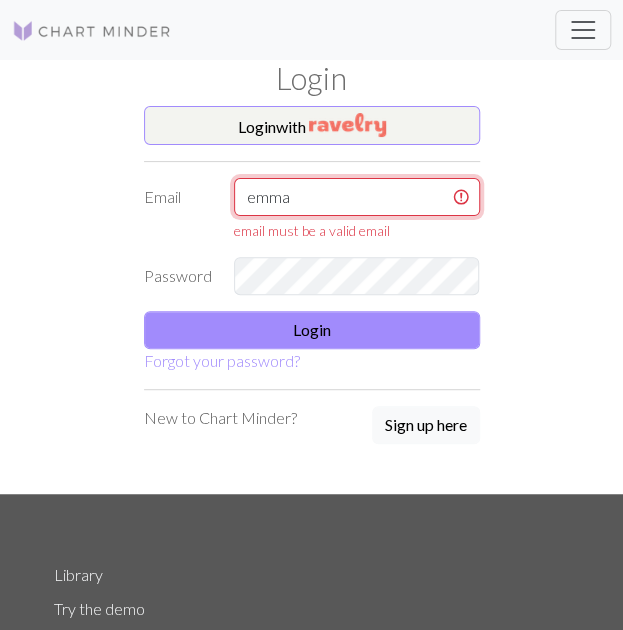 type on "emmamoejensen@example.com" 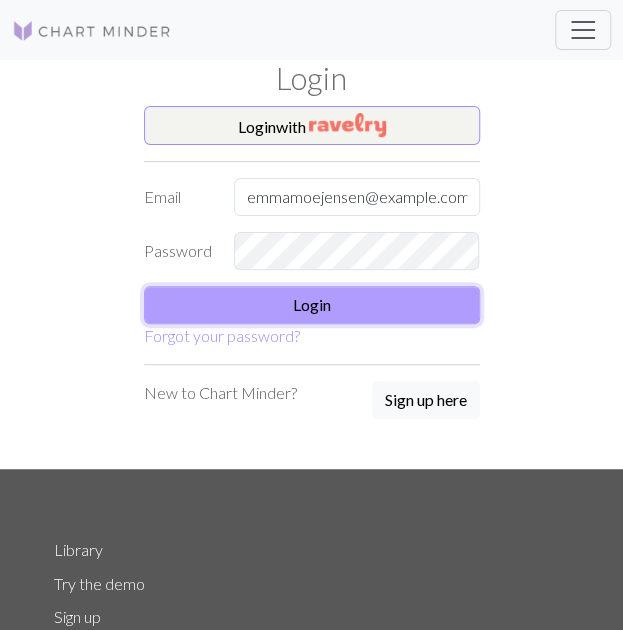 click on "Login" at bounding box center [312, 305] 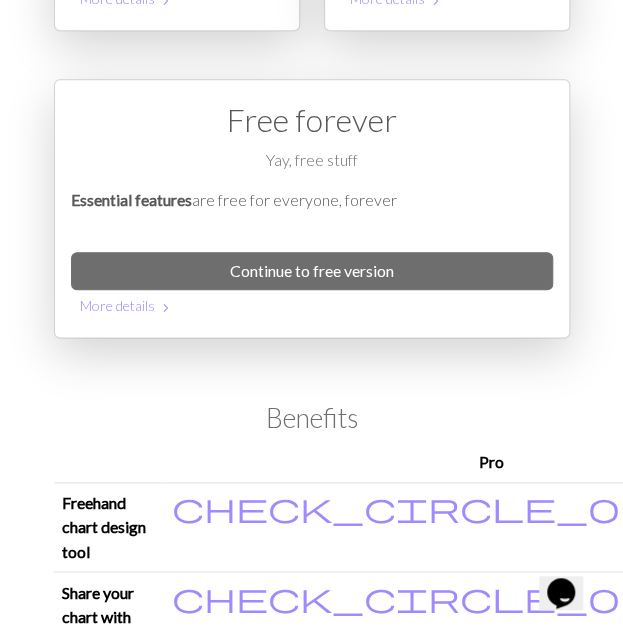 scroll, scrollTop: 0, scrollLeft: 0, axis: both 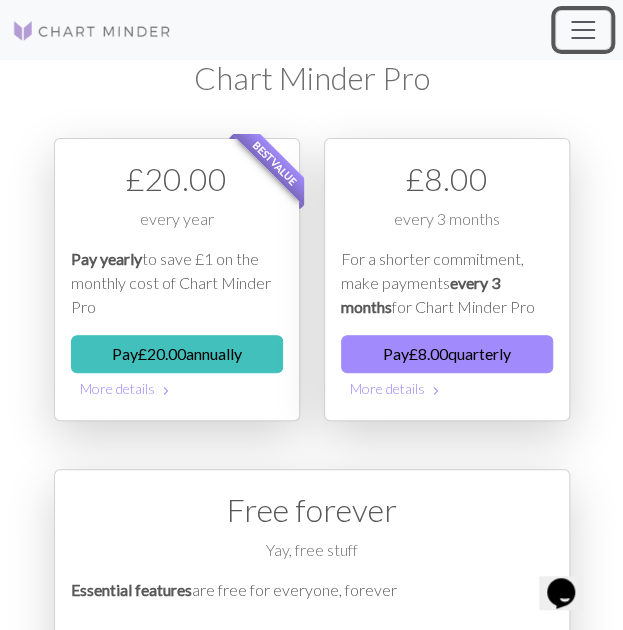 click at bounding box center [583, 30] 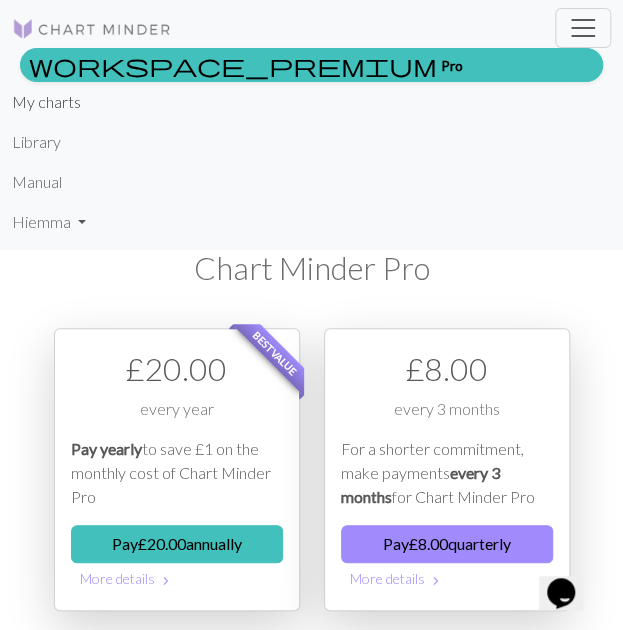 click on "My charts" at bounding box center (46, 102) 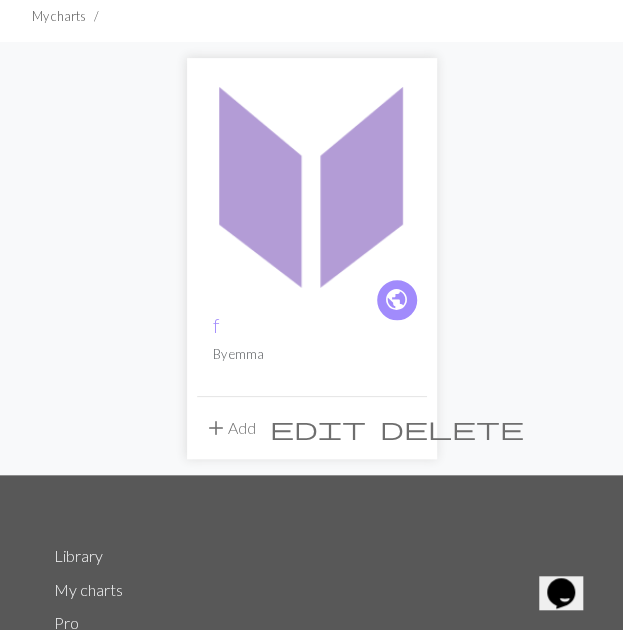 scroll, scrollTop: 140, scrollLeft: 0, axis: vertical 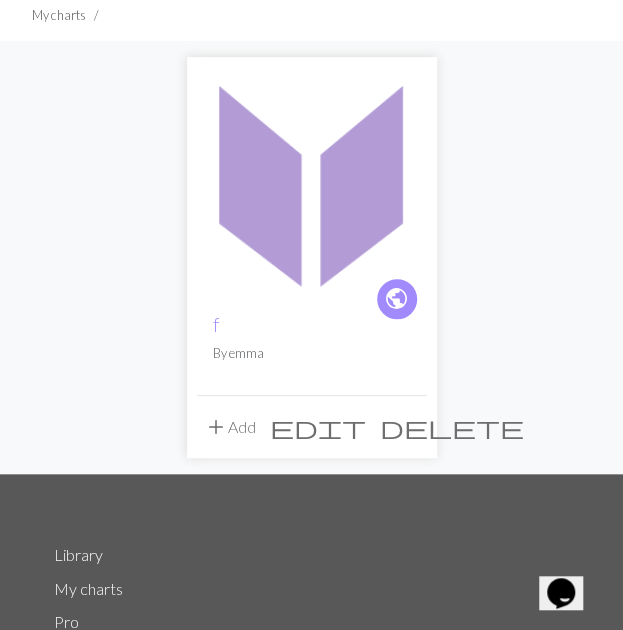 click on "delete" at bounding box center (452, 427) 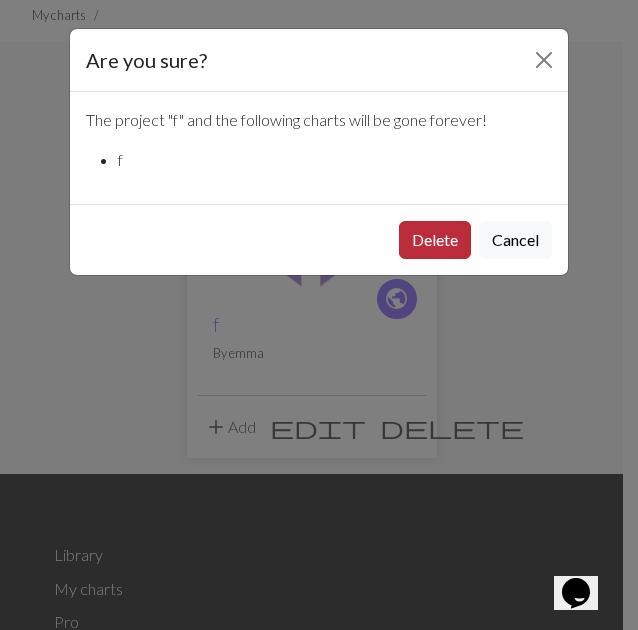 click on "Delete" at bounding box center [435, 240] 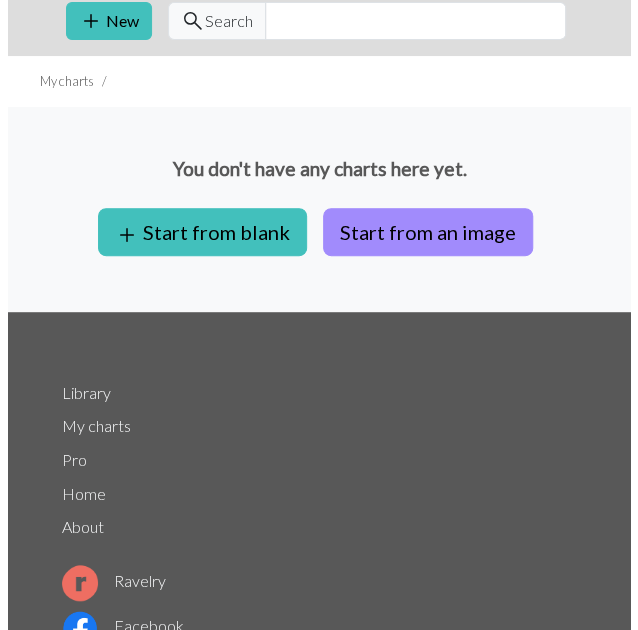 scroll, scrollTop: 69, scrollLeft: 0, axis: vertical 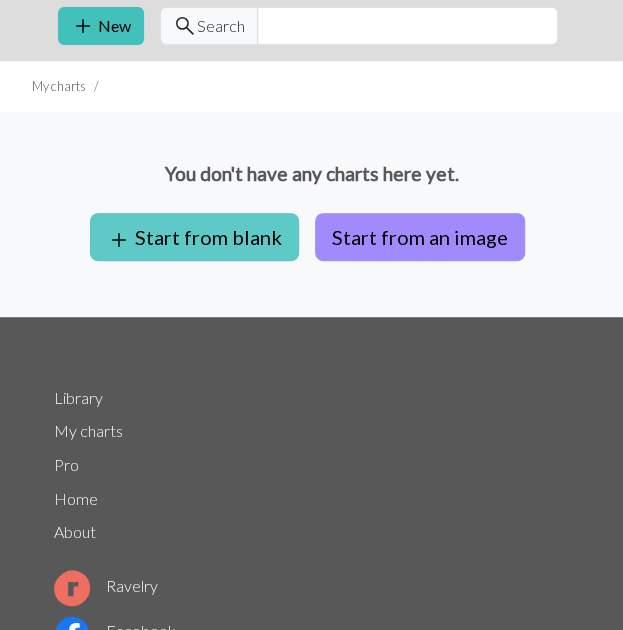 click on "add   Start from blank" at bounding box center [194, 237] 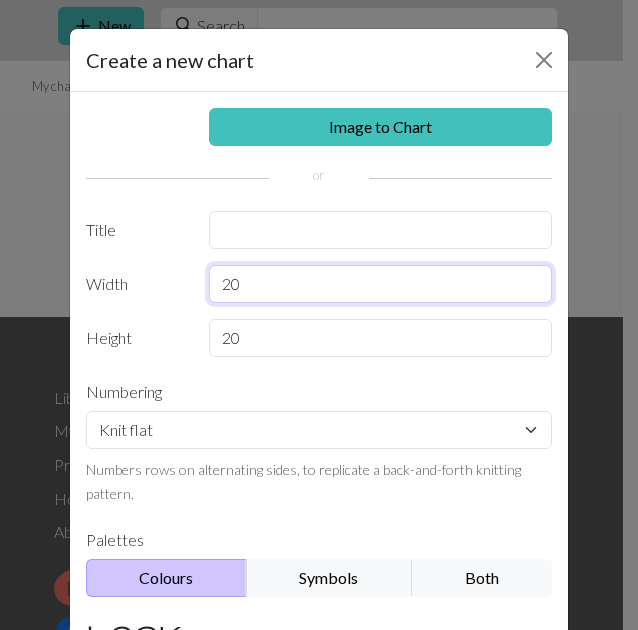 drag, startPoint x: 250, startPoint y: 294, endPoint x: 134, endPoint y: 287, distance: 116.21101 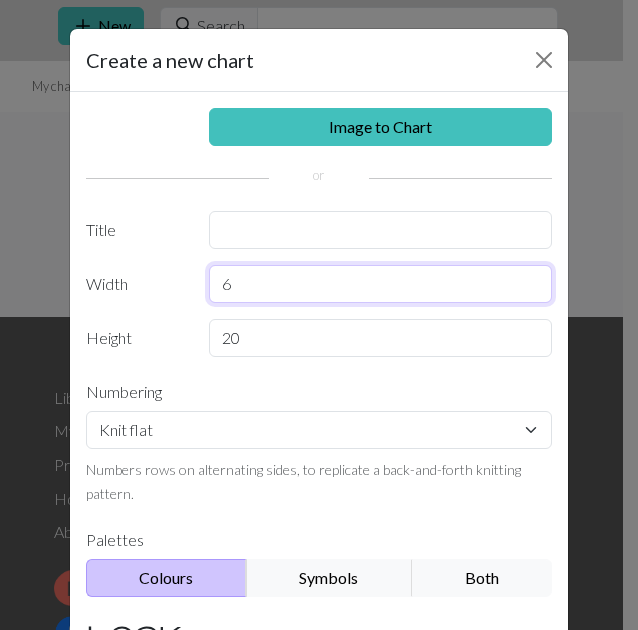 type on "6" 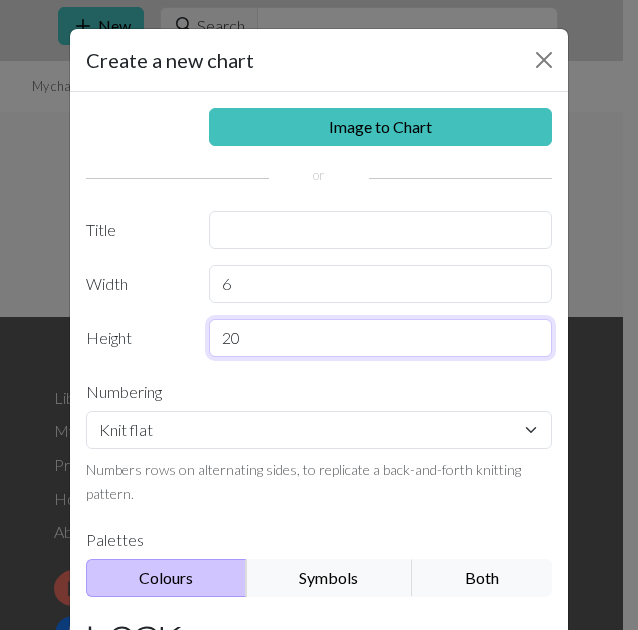 click on "20" at bounding box center [381, 338] 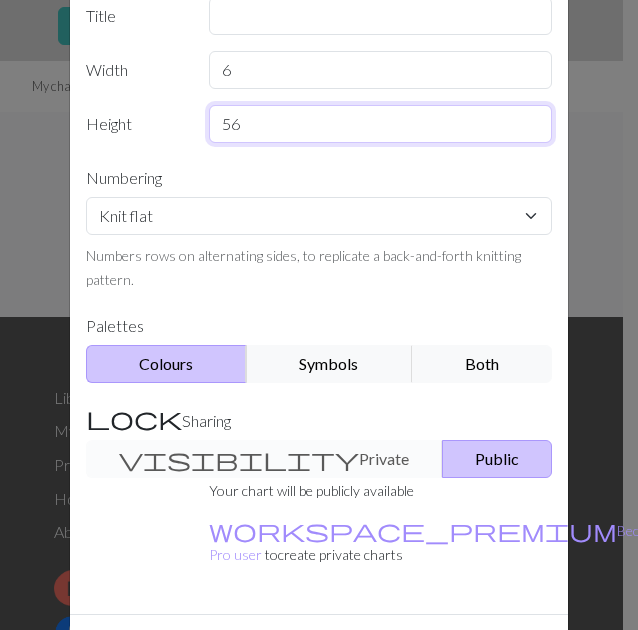 scroll, scrollTop: 268, scrollLeft: 0, axis: vertical 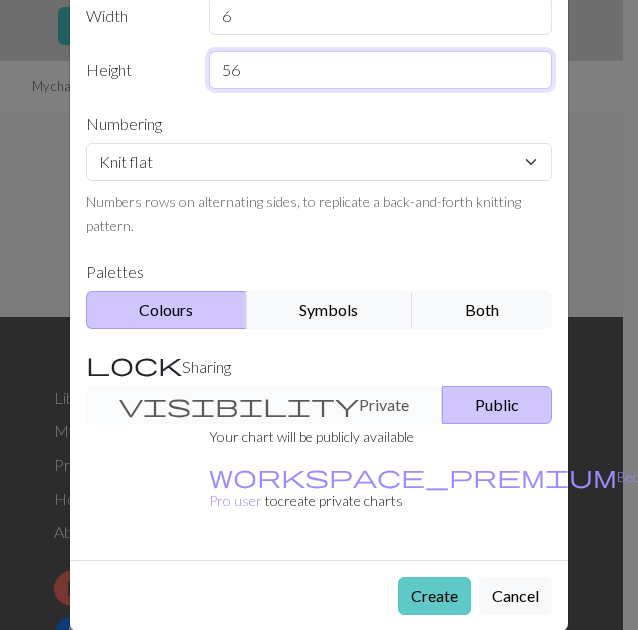 type on "56" 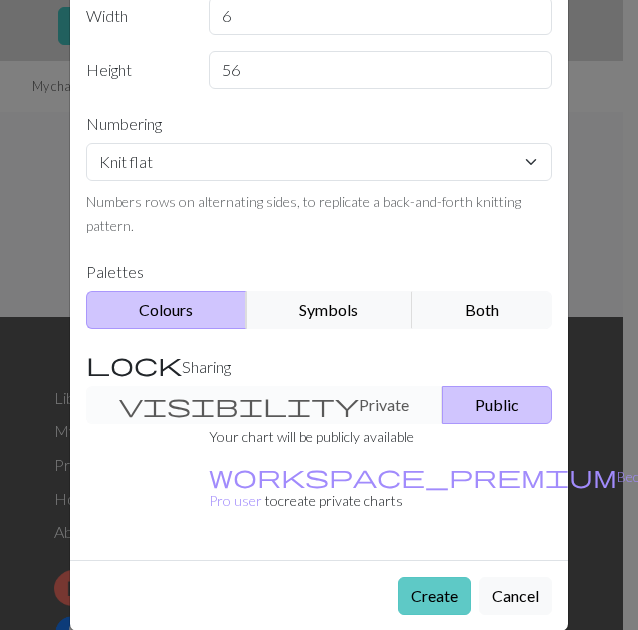 click on "Create" at bounding box center (434, 596) 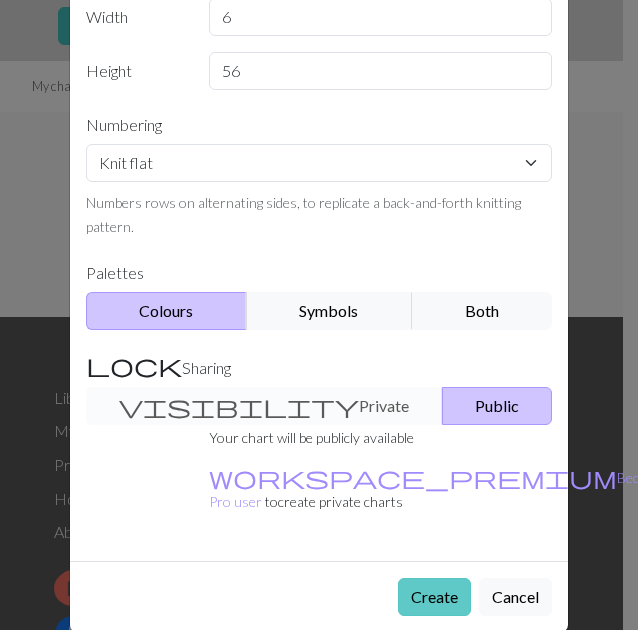 click on "Create" at bounding box center [434, 597] 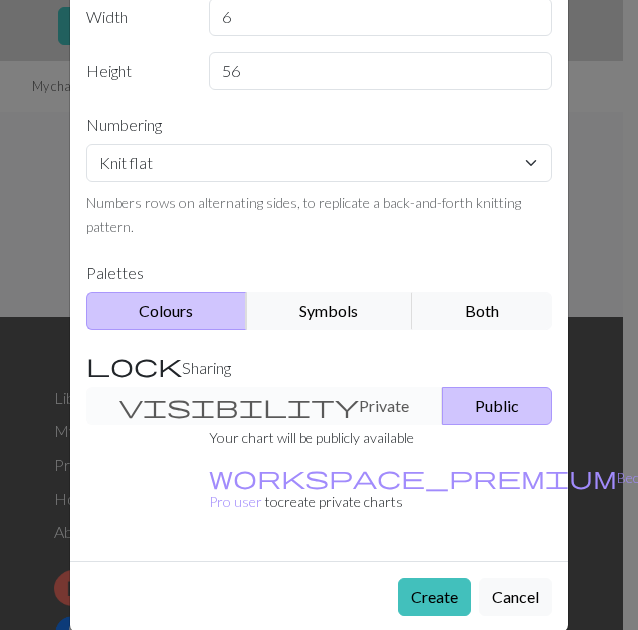 scroll, scrollTop: 0, scrollLeft: 0, axis: both 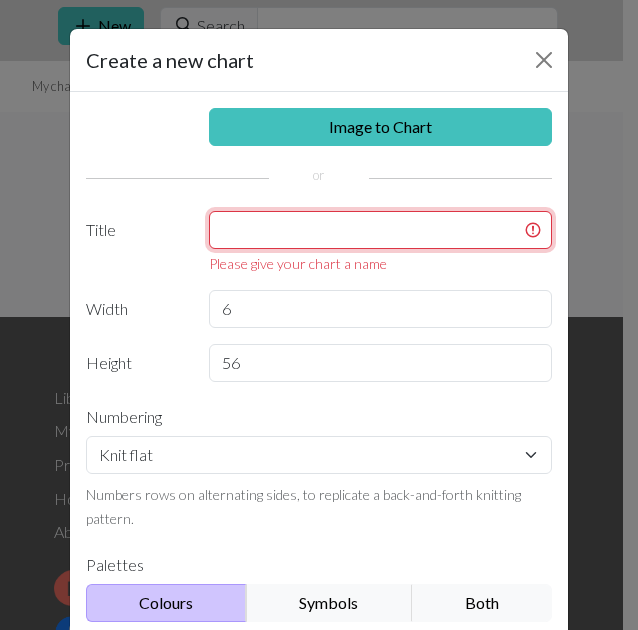 click at bounding box center (381, 230) 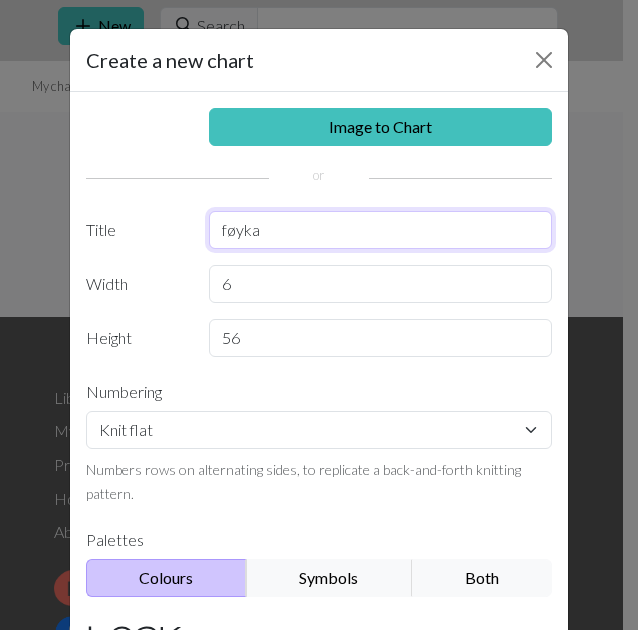 scroll, scrollTop: 268, scrollLeft: 0, axis: vertical 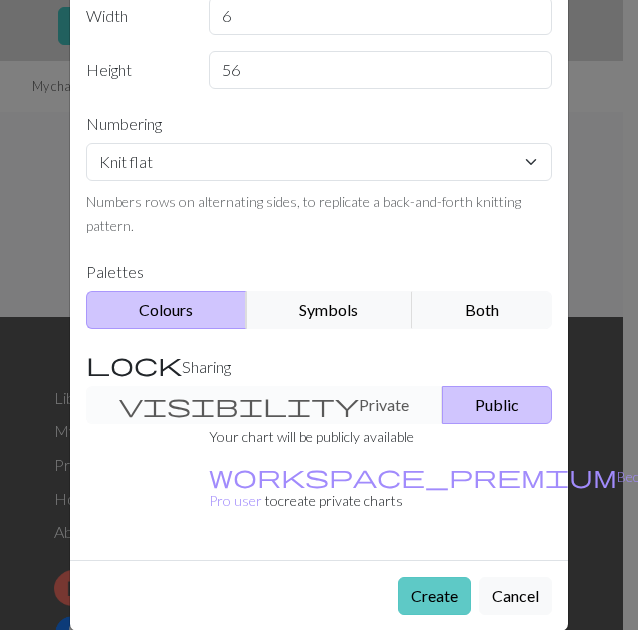 type on "føyka" 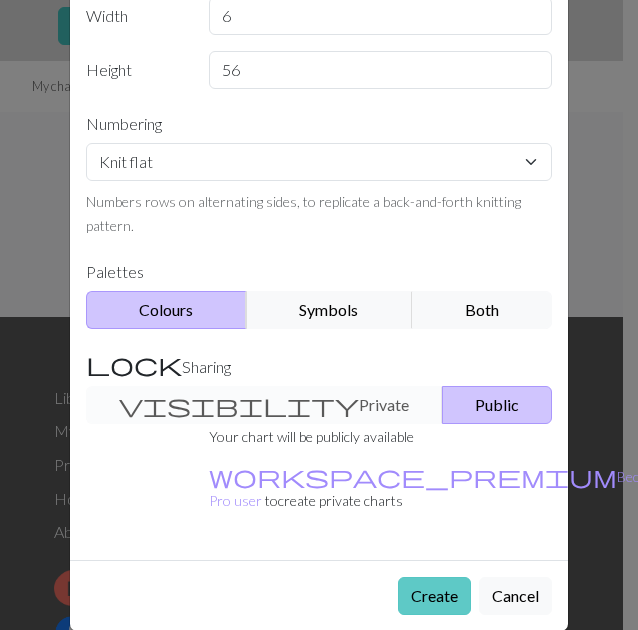 click on "Create" at bounding box center [434, 596] 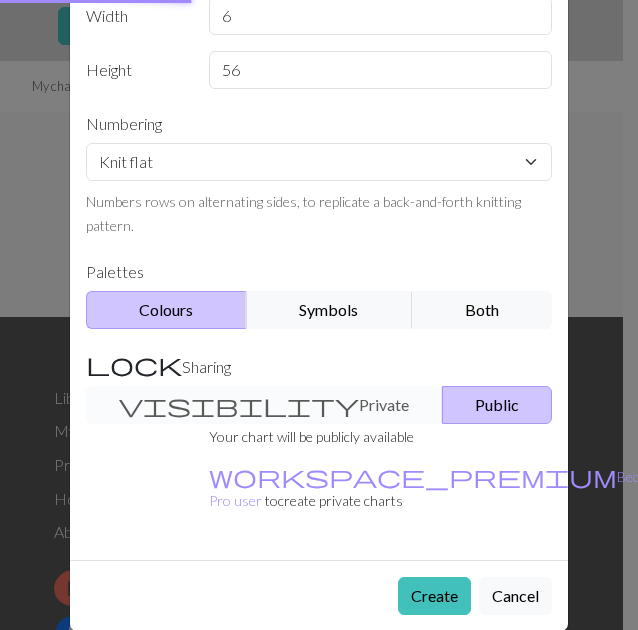 scroll, scrollTop: 0, scrollLeft: 0, axis: both 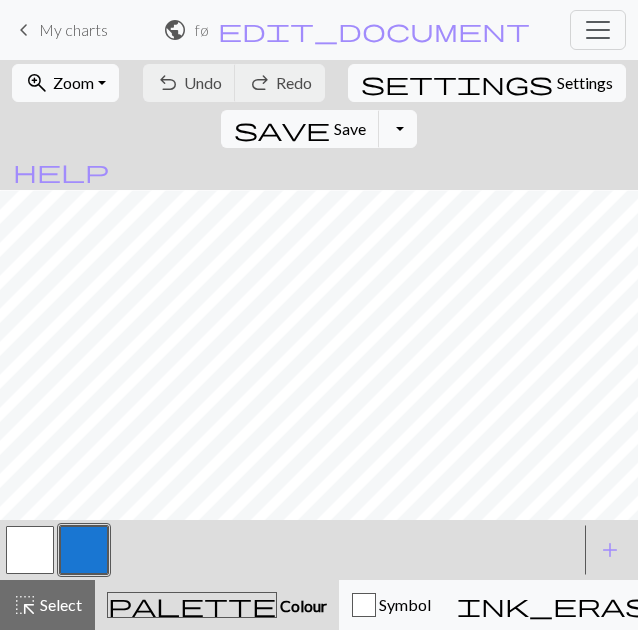 click at bounding box center [84, 550] 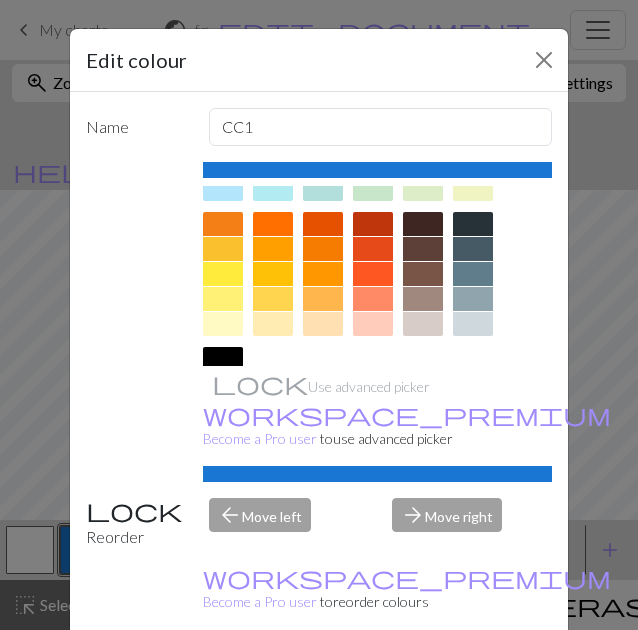 scroll, scrollTop: 272, scrollLeft: 0, axis: vertical 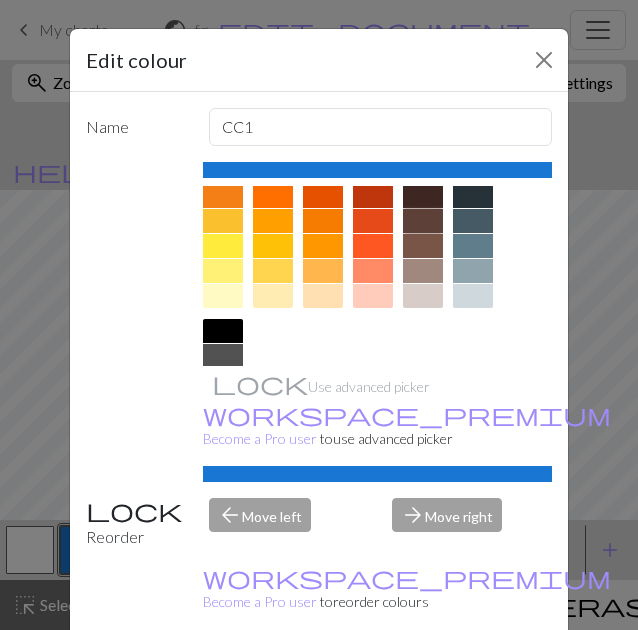 click at bounding box center [423, 221] 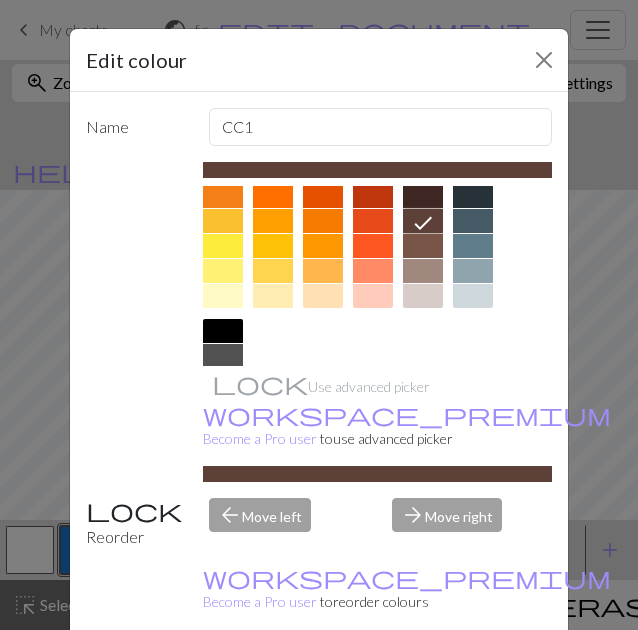 scroll, scrollTop: 47, scrollLeft: 0, axis: vertical 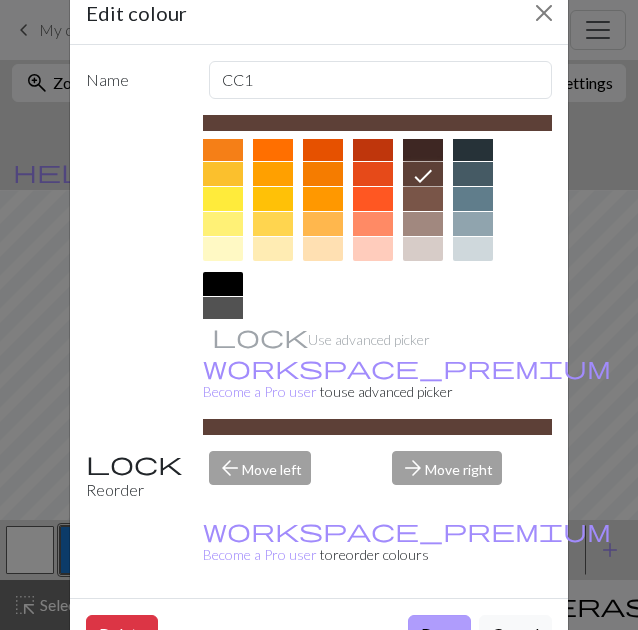 click on "Done" at bounding box center (439, 634) 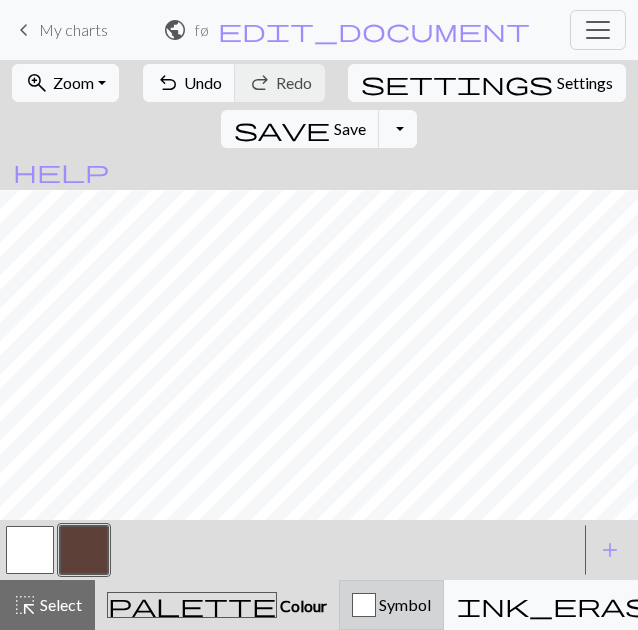 click on "Symbol" at bounding box center [391, 605] 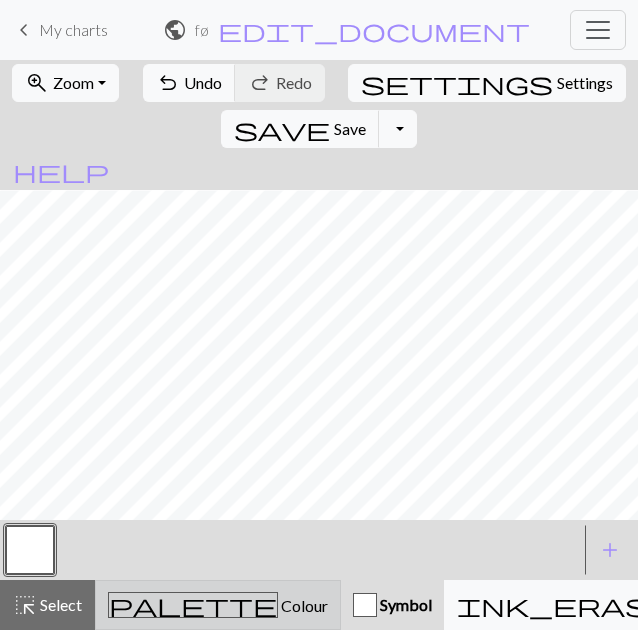 click on "palette   Colour   Colour" at bounding box center [218, 605] 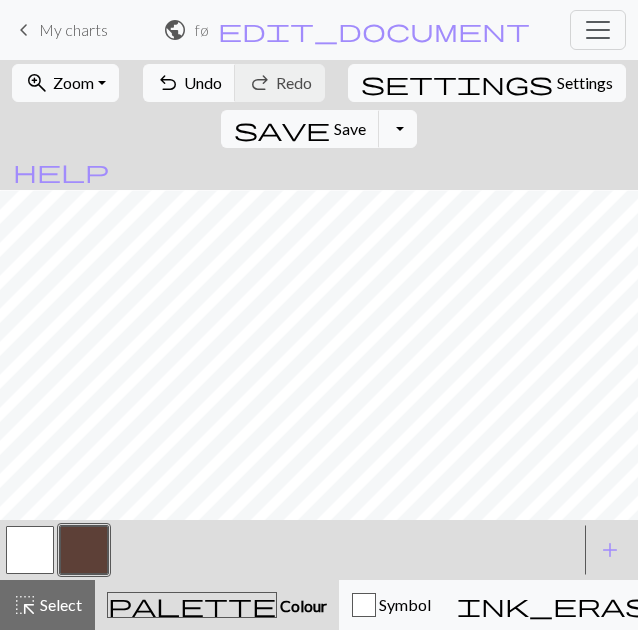 click at bounding box center [291, 550] 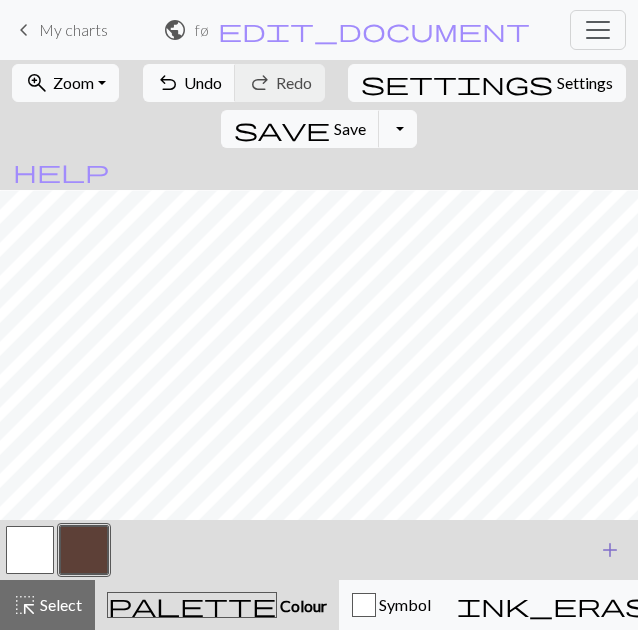 click on "add" at bounding box center [610, 550] 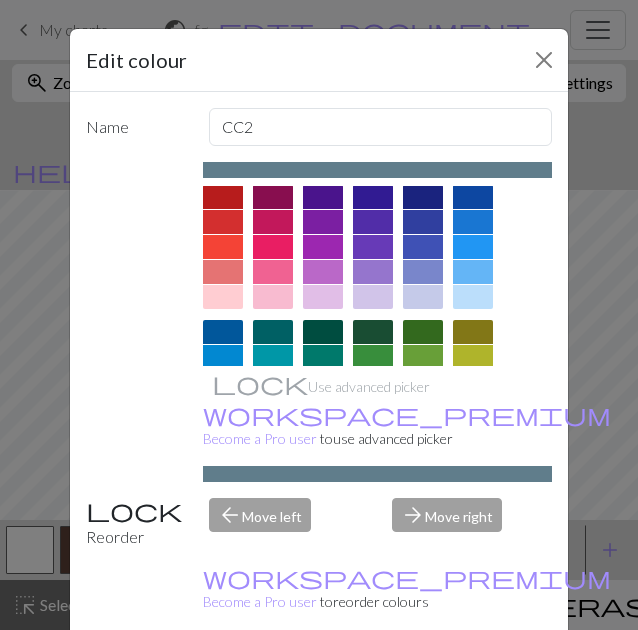 scroll, scrollTop: 0, scrollLeft: 0, axis: both 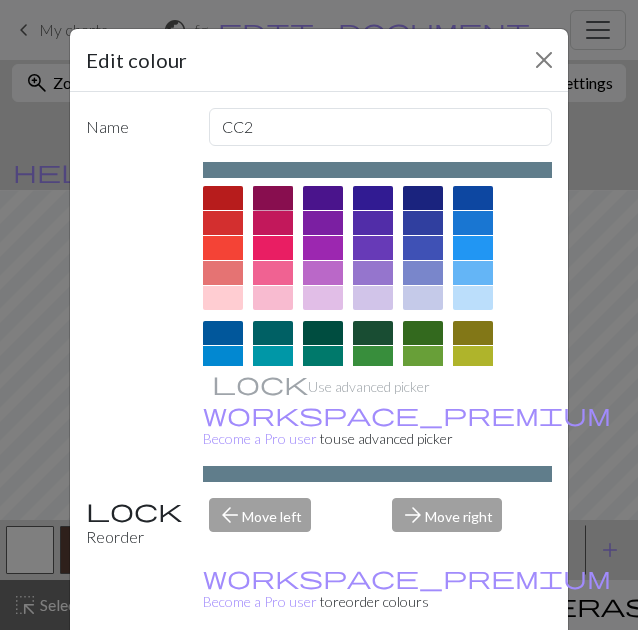 click at bounding box center (273, 198) 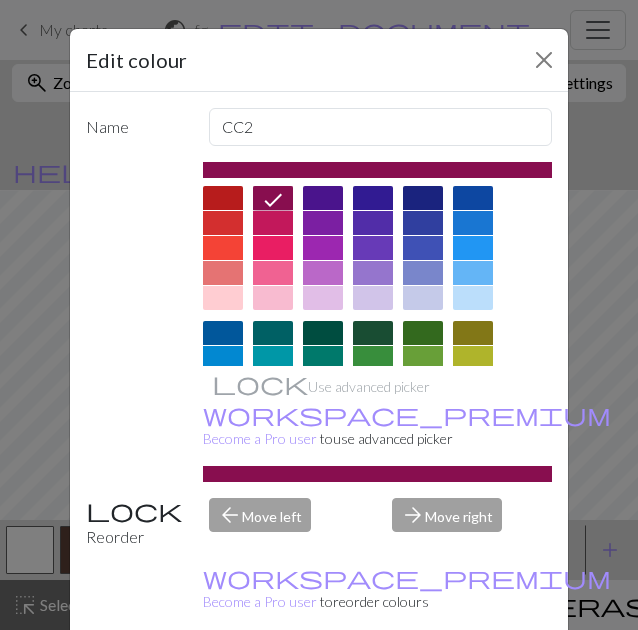 click on "Done" at bounding box center [439, 681] 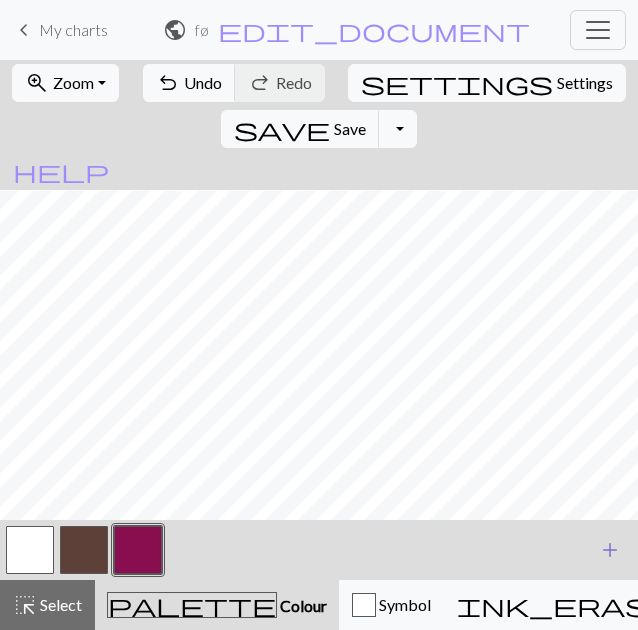 click on "add Add a  colour" at bounding box center (610, 550) 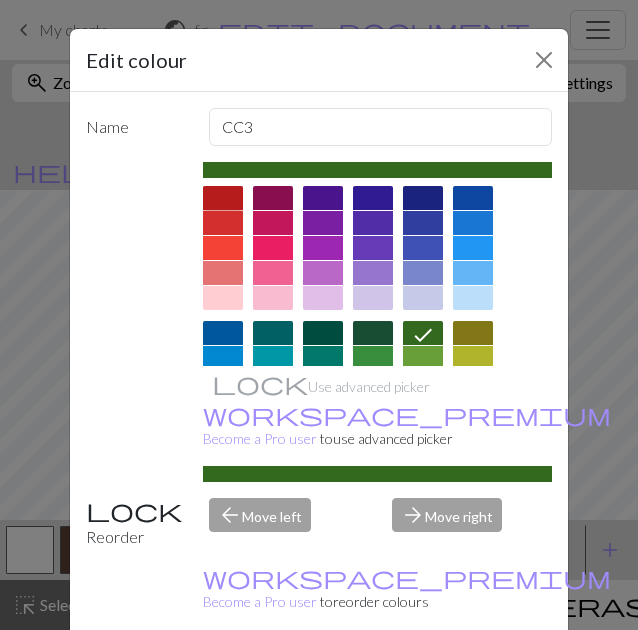 click at bounding box center [223, 198] 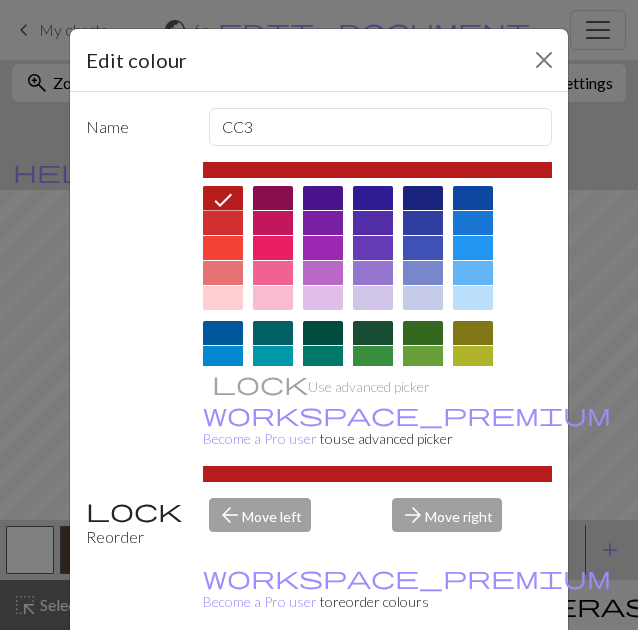 click on "Done" at bounding box center (439, 681) 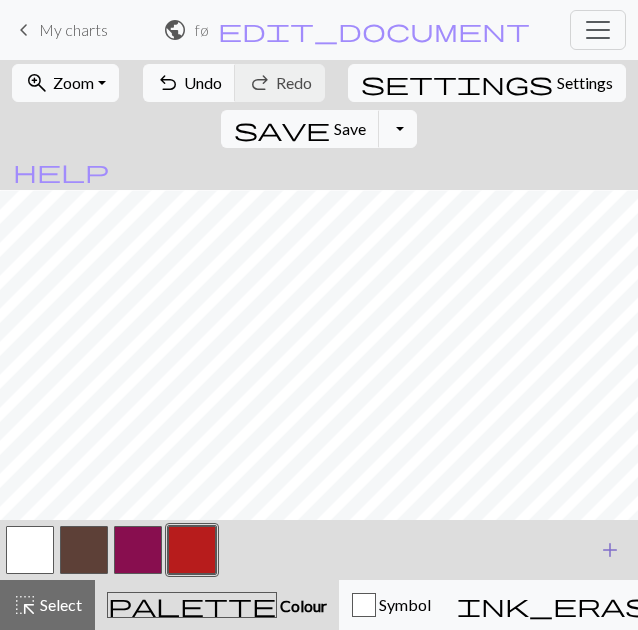 click on "add" at bounding box center [610, 550] 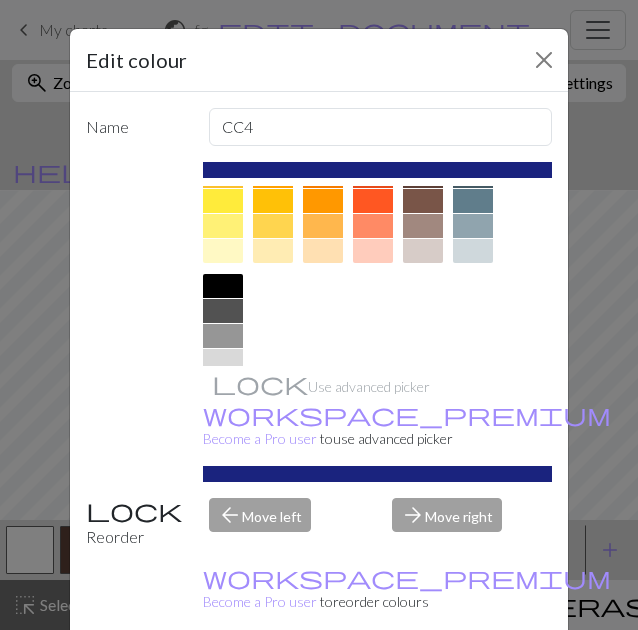 scroll, scrollTop: 318, scrollLeft: 0, axis: vertical 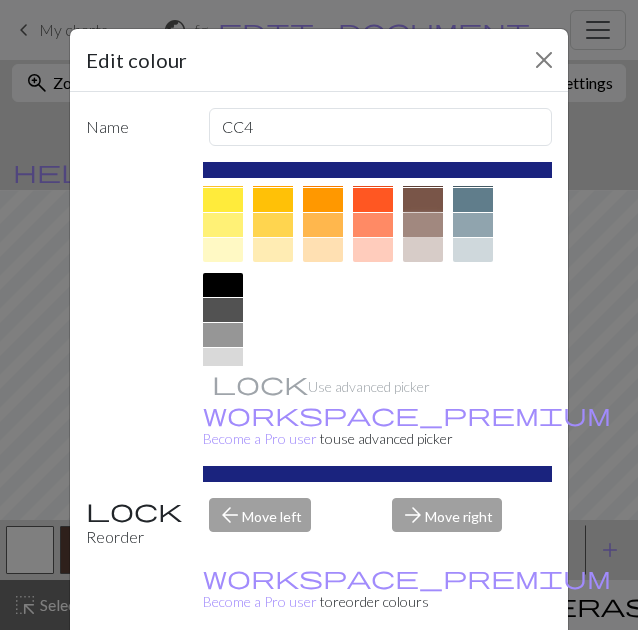 click at bounding box center (423, 225) 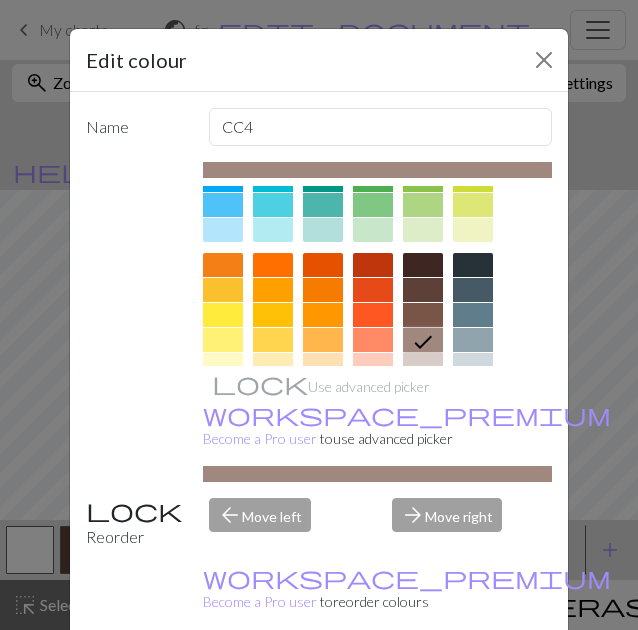 scroll, scrollTop: 196, scrollLeft: 0, axis: vertical 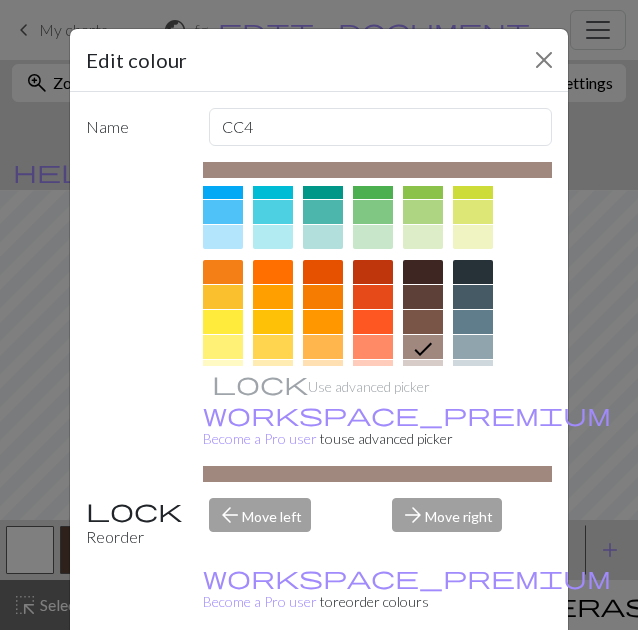 click on "Done" at bounding box center (439, 681) 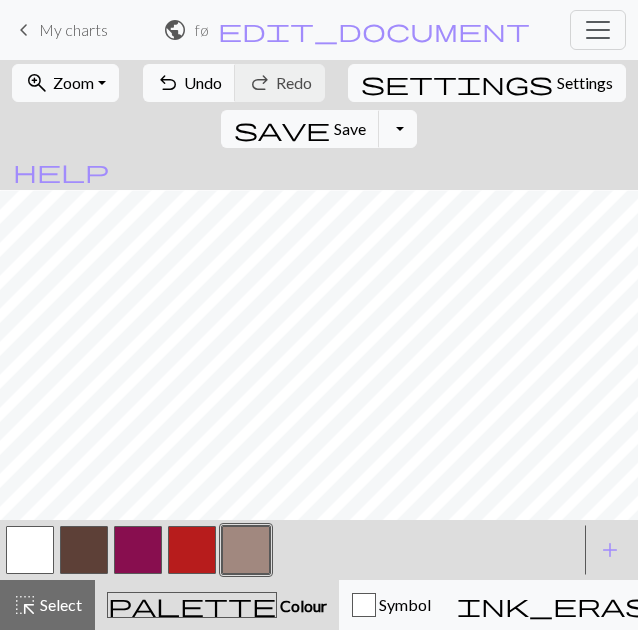 click at bounding box center [138, 550] 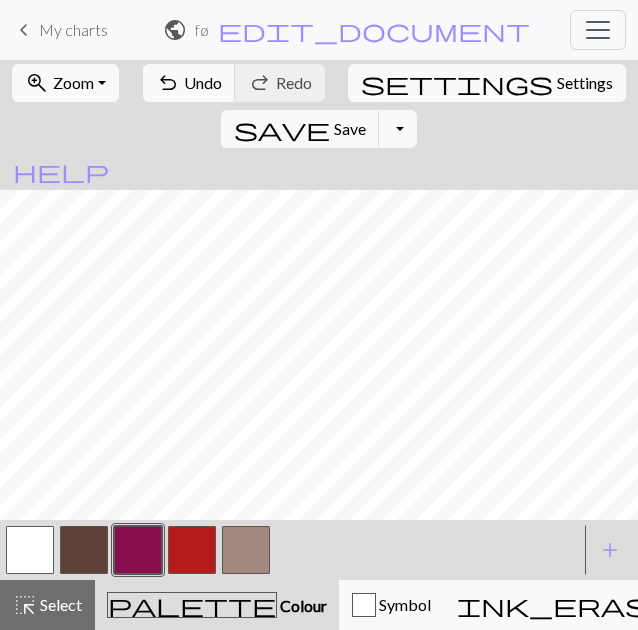 click at bounding box center (84, 550) 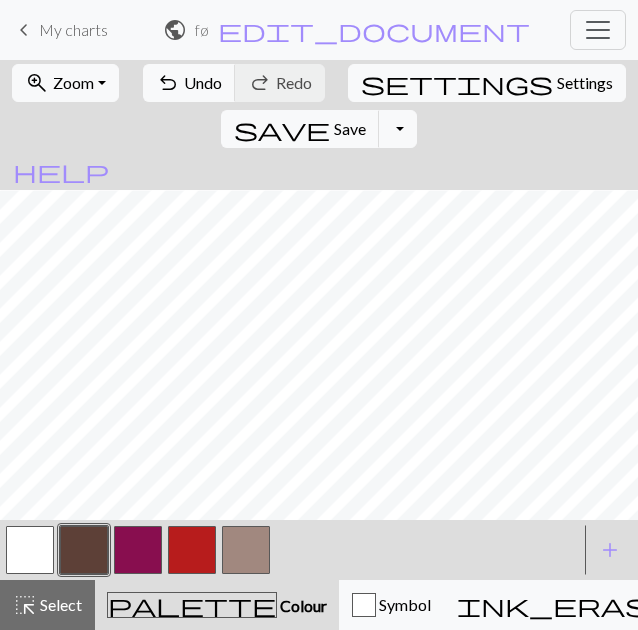 click at bounding box center (246, 550) 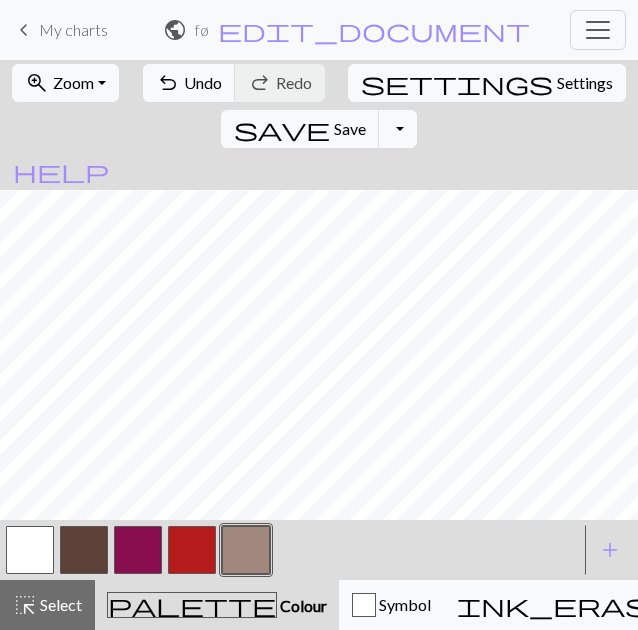 click at bounding box center [192, 550] 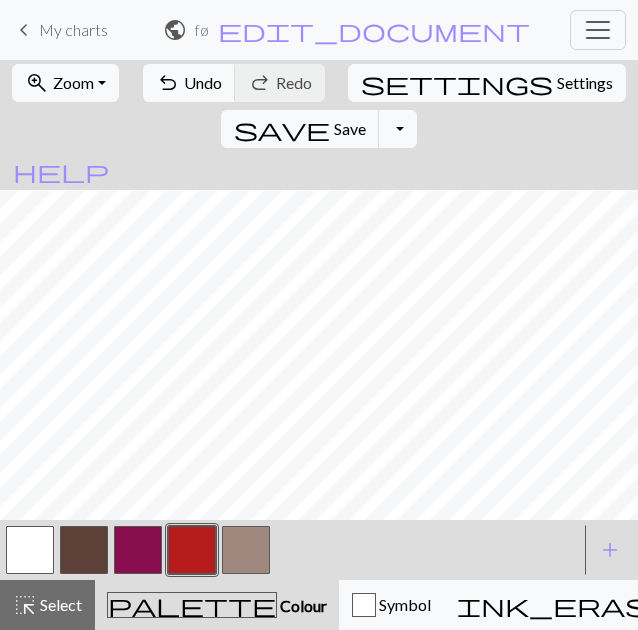 click at bounding box center [192, 550] 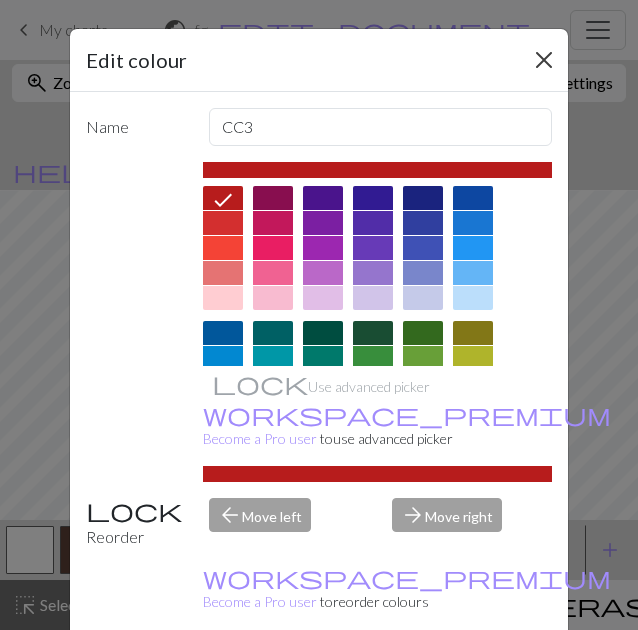 scroll, scrollTop: 30, scrollLeft: 0, axis: vertical 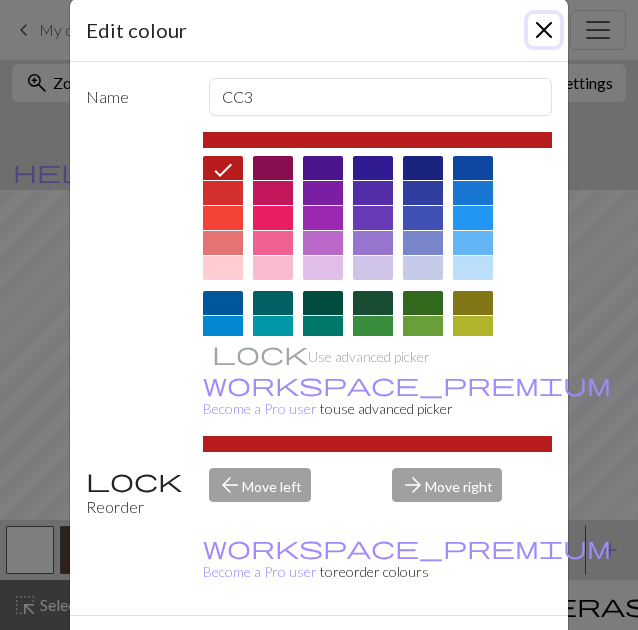 click at bounding box center [544, 30] 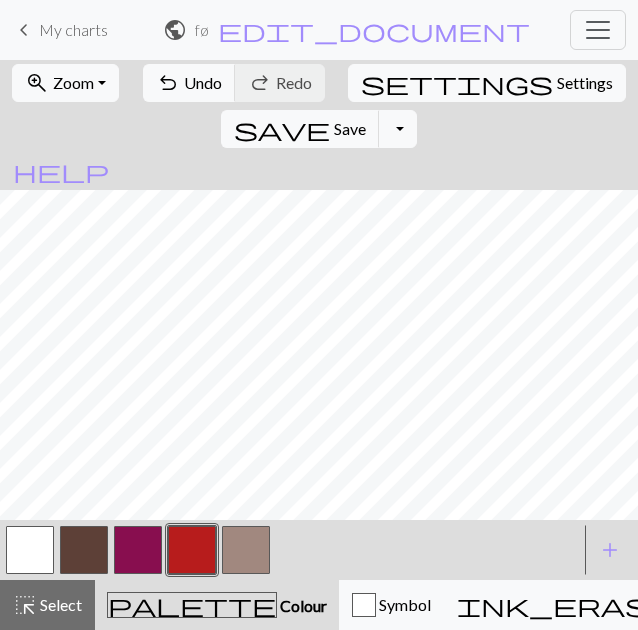 scroll, scrollTop: 706, scrollLeft: 0, axis: vertical 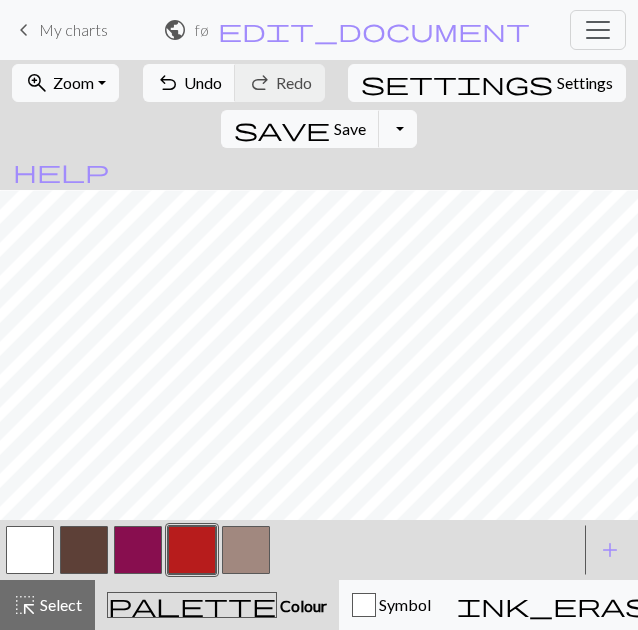 click at bounding box center (246, 550) 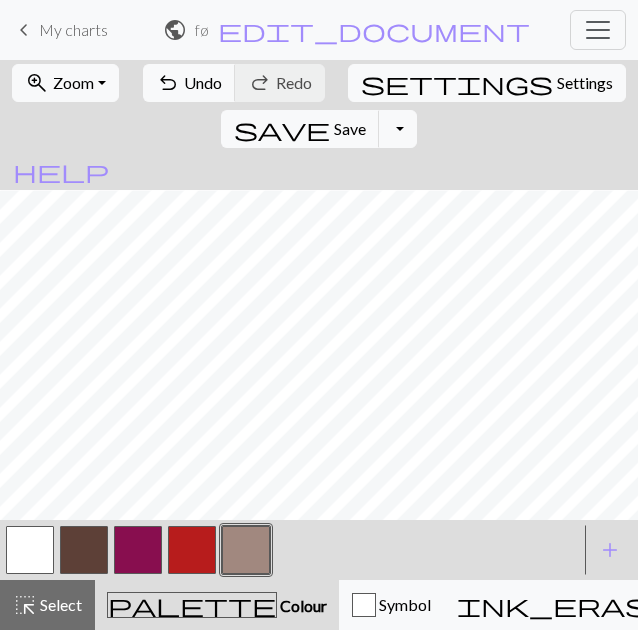 click at bounding box center [30, 550] 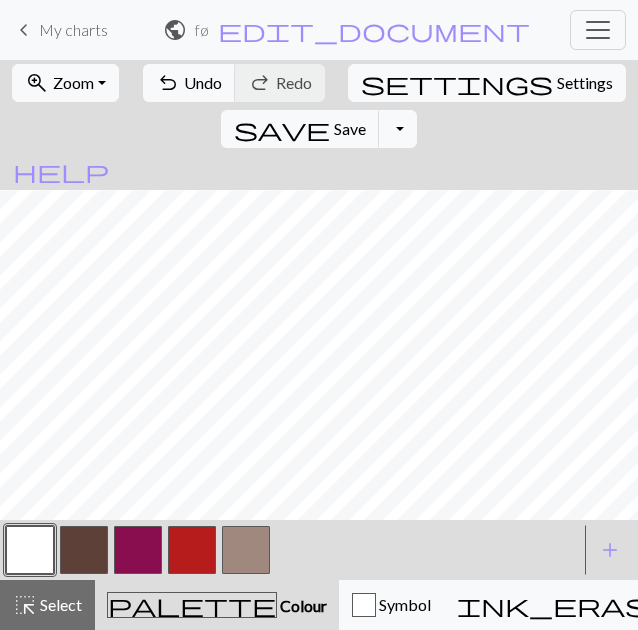 click at bounding box center (192, 550) 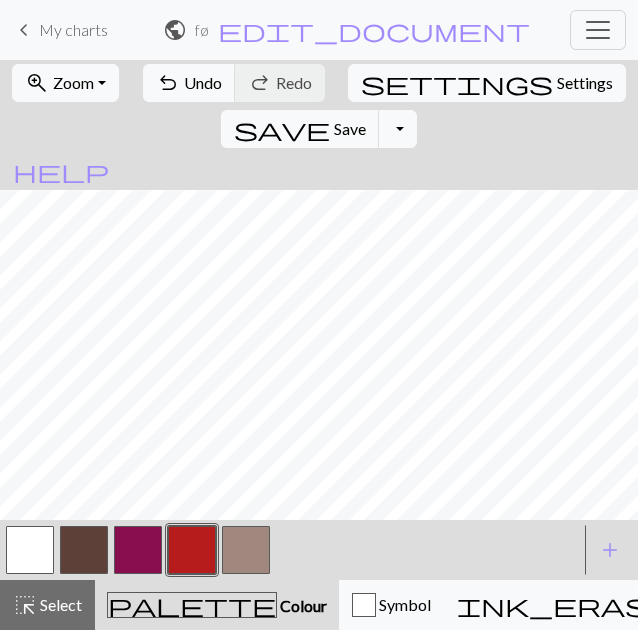click at bounding box center [246, 550] 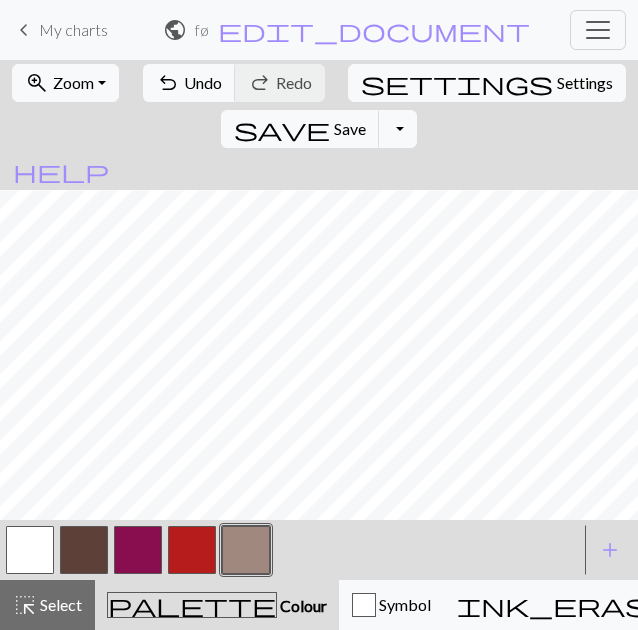 click at bounding box center [30, 550] 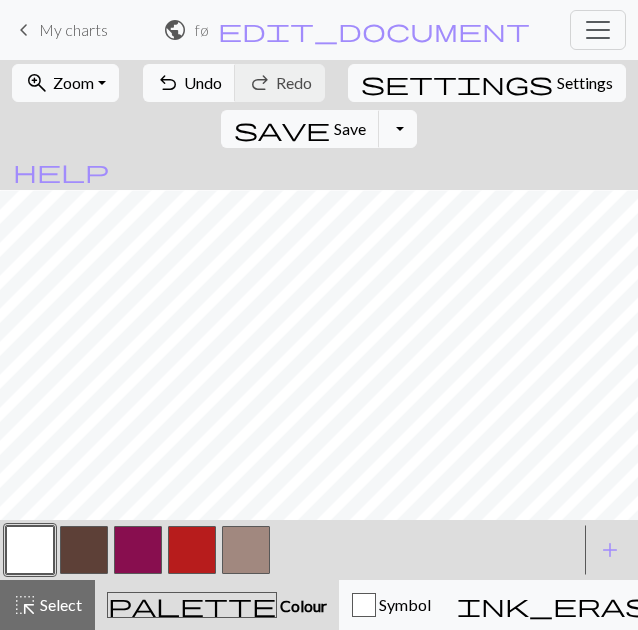 click at bounding box center (246, 550) 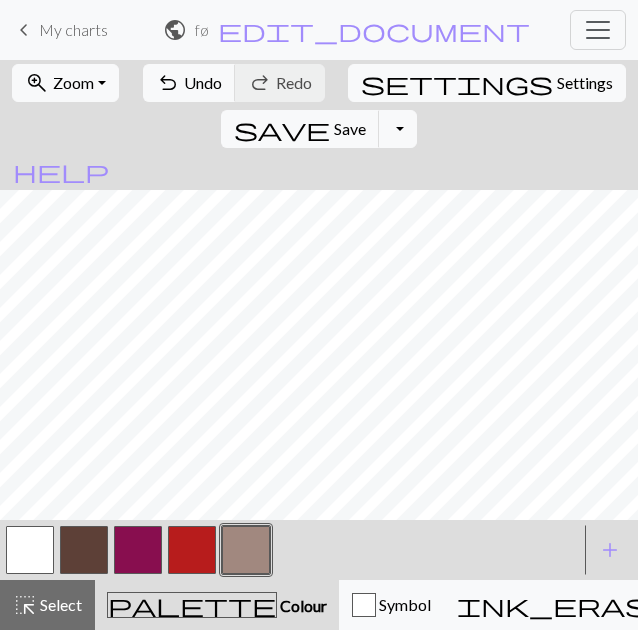 scroll, scrollTop: 611, scrollLeft: 0, axis: vertical 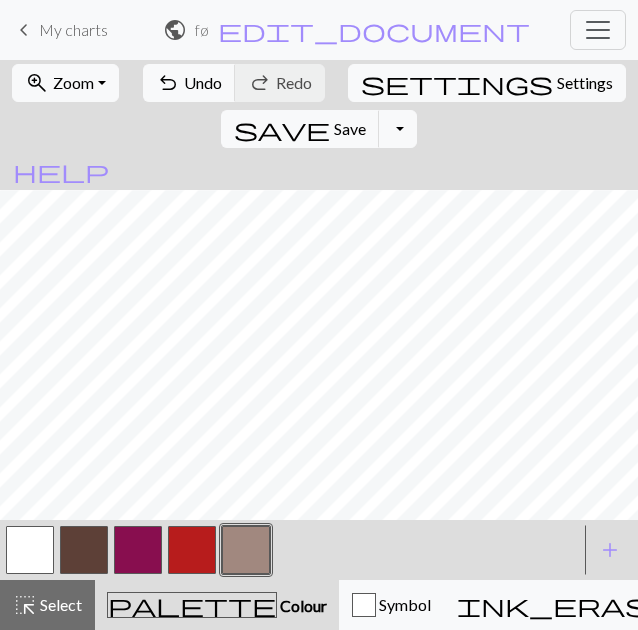 click at bounding box center (192, 550) 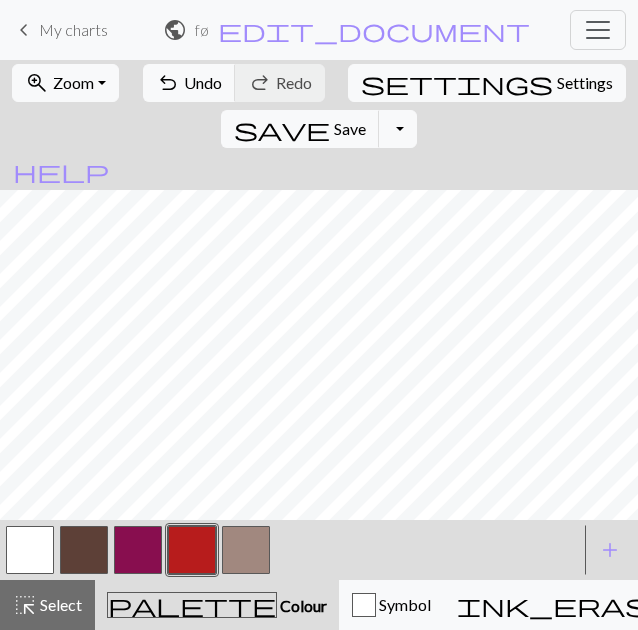 scroll, scrollTop: 496, scrollLeft: 0, axis: vertical 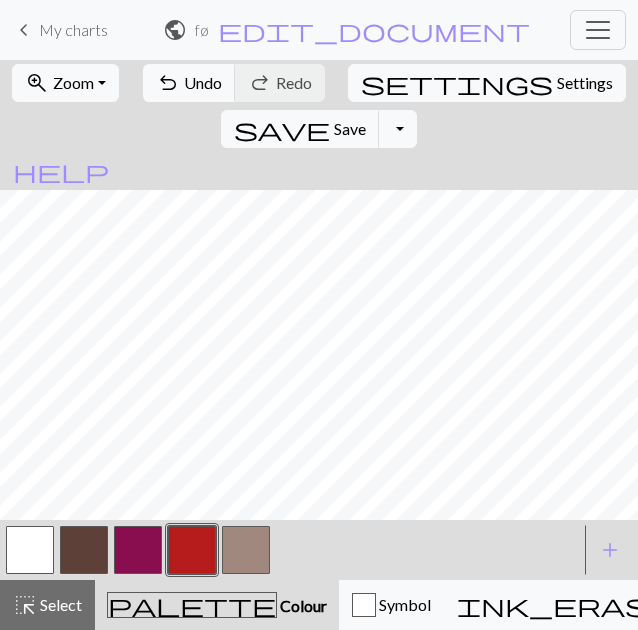 click at bounding box center [30, 550] 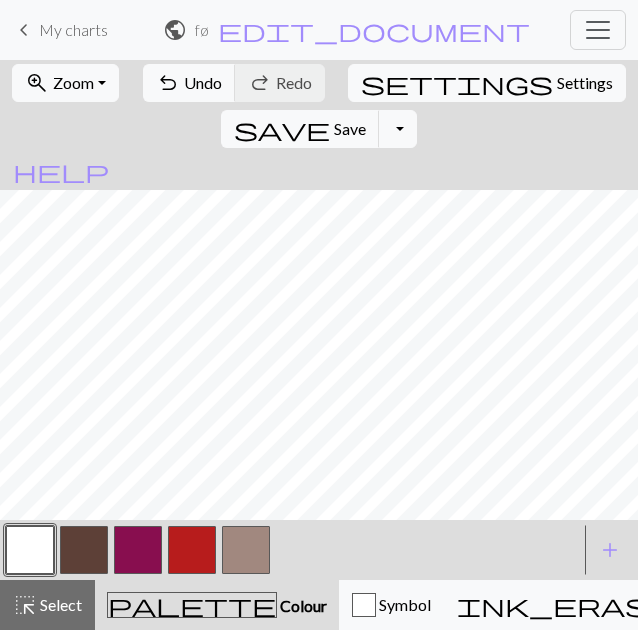 click at bounding box center (192, 550) 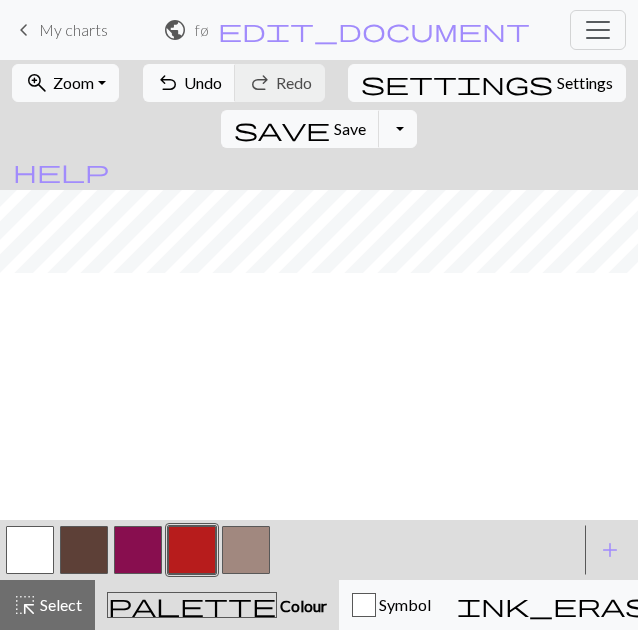 scroll, scrollTop: 0, scrollLeft: 0, axis: both 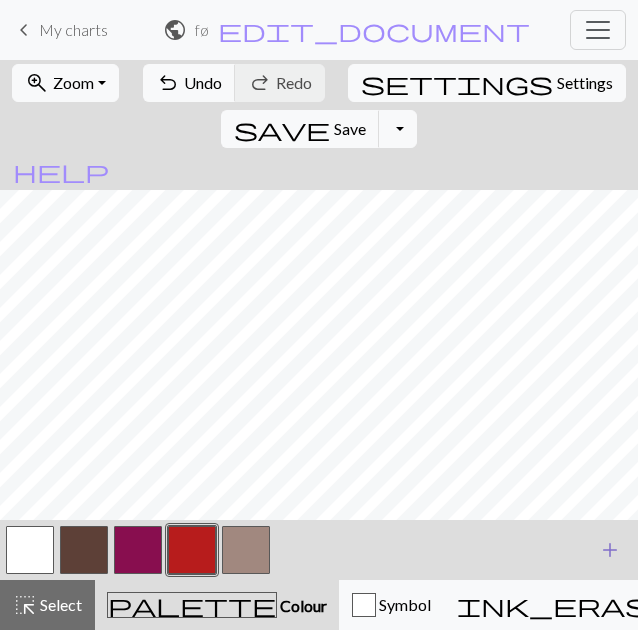 click on "add" at bounding box center (610, 550) 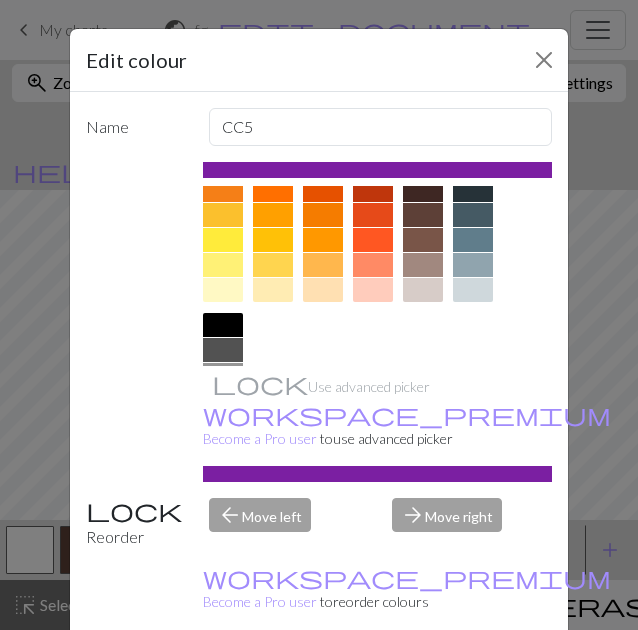 scroll, scrollTop: 166, scrollLeft: 0, axis: vertical 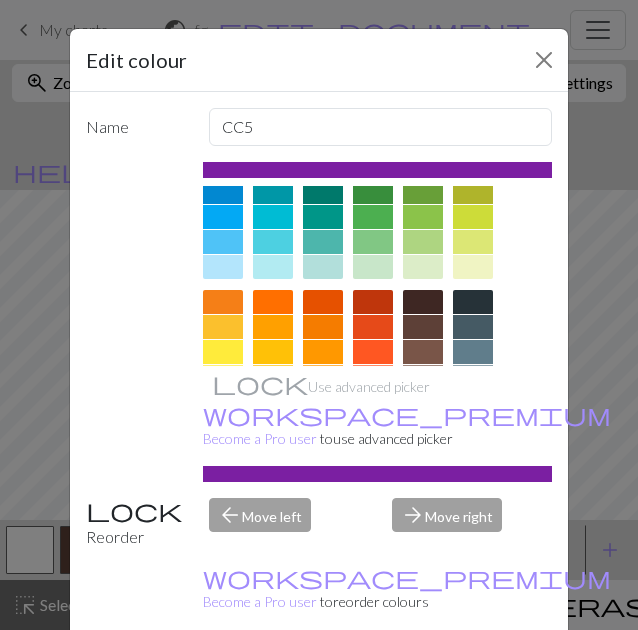 click at bounding box center [473, 302] 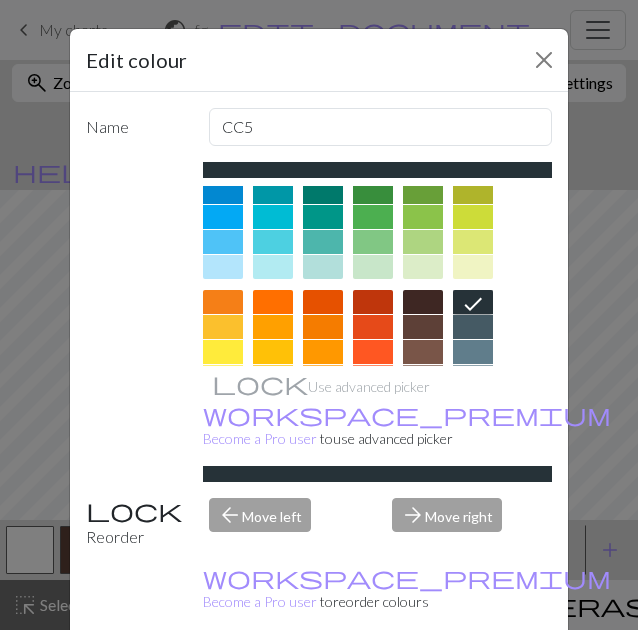 click on "Done" at bounding box center (439, 681) 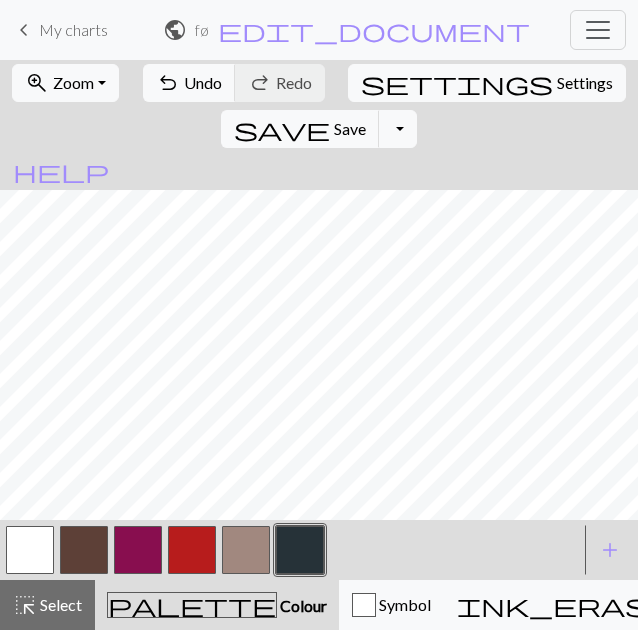 scroll, scrollTop: 0, scrollLeft: 0, axis: both 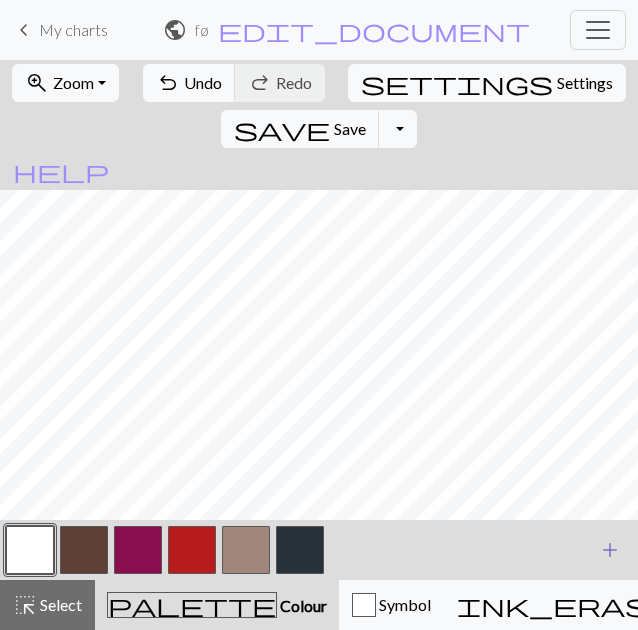 click on "add" at bounding box center (610, 550) 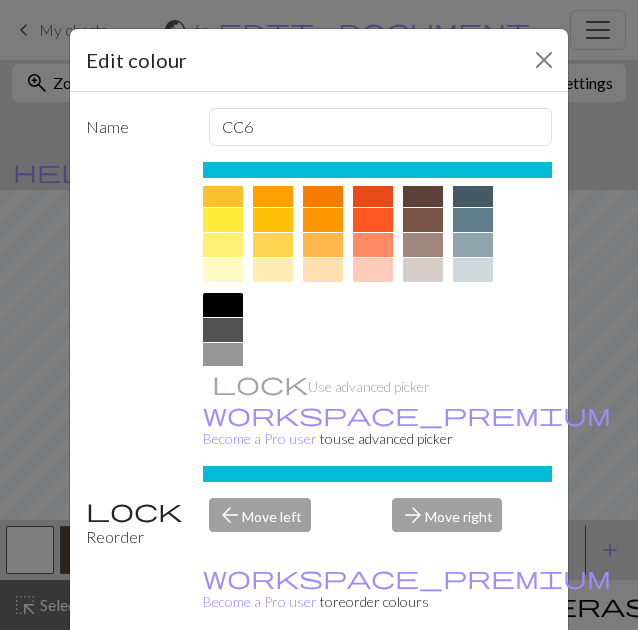 scroll, scrollTop: 301, scrollLeft: 0, axis: vertical 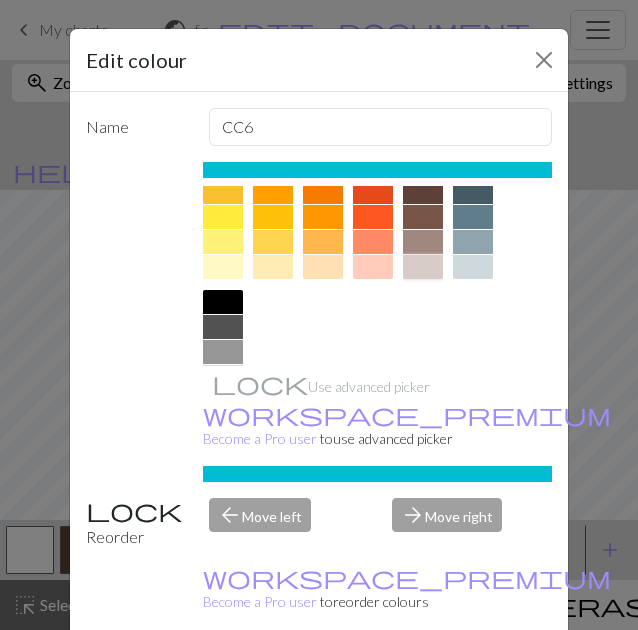 click at bounding box center (423, 267) 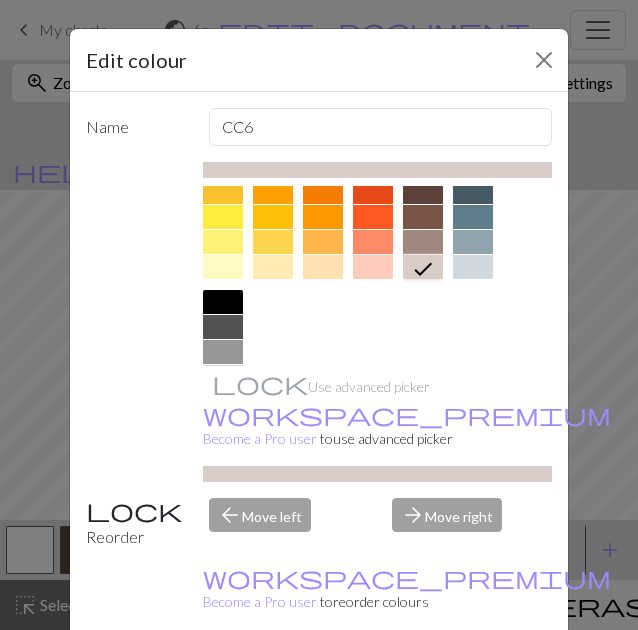scroll, scrollTop: 366, scrollLeft: 0, axis: vertical 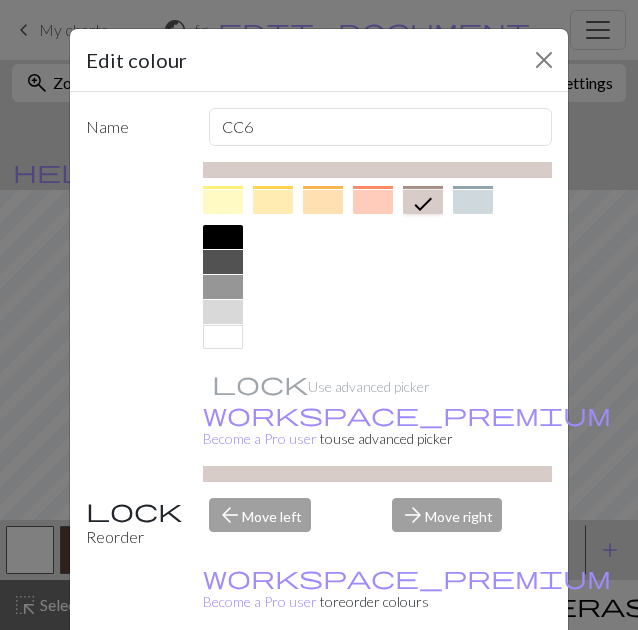 click at bounding box center [223, 312] 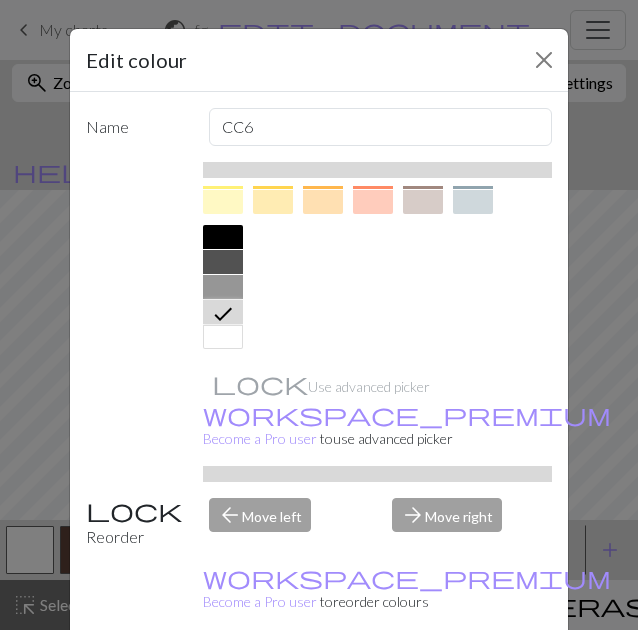 click on "Done" at bounding box center (439, 681) 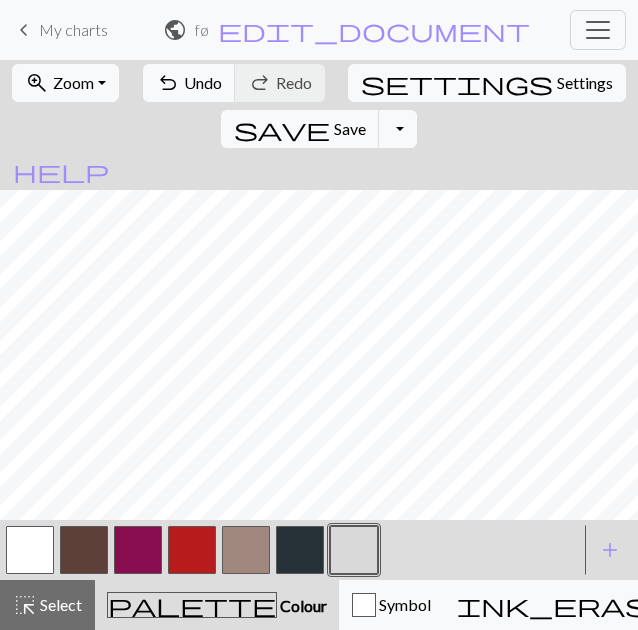 click at bounding box center [30, 550] 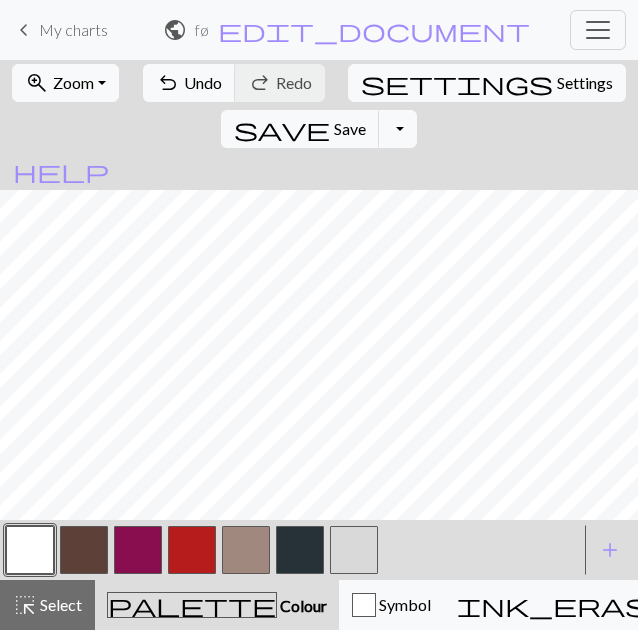 click at bounding box center [354, 550] 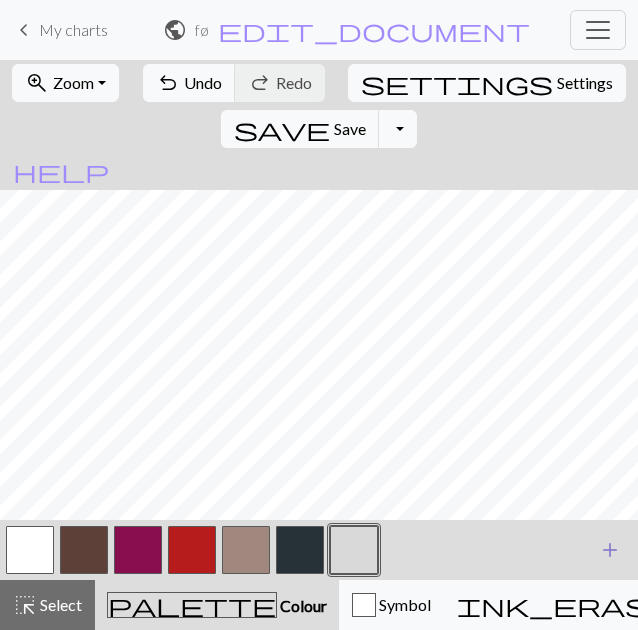 click on "add" at bounding box center [610, 550] 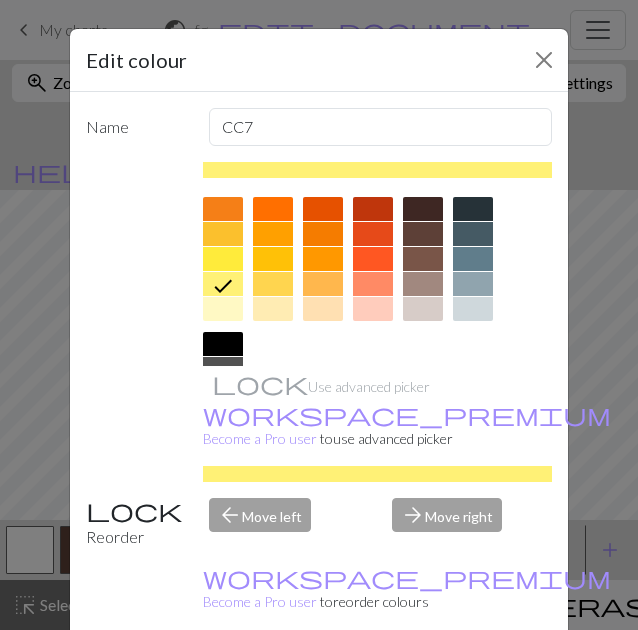 scroll, scrollTop: 262, scrollLeft: 0, axis: vertical 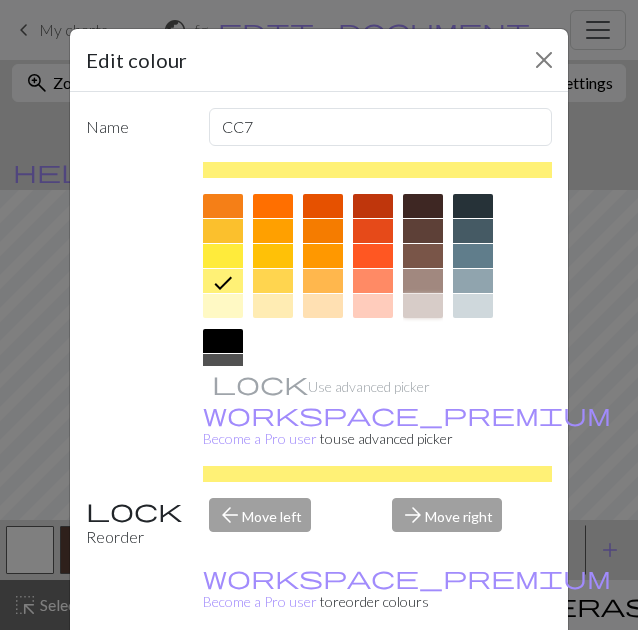 click at bounding box center (423, 306) 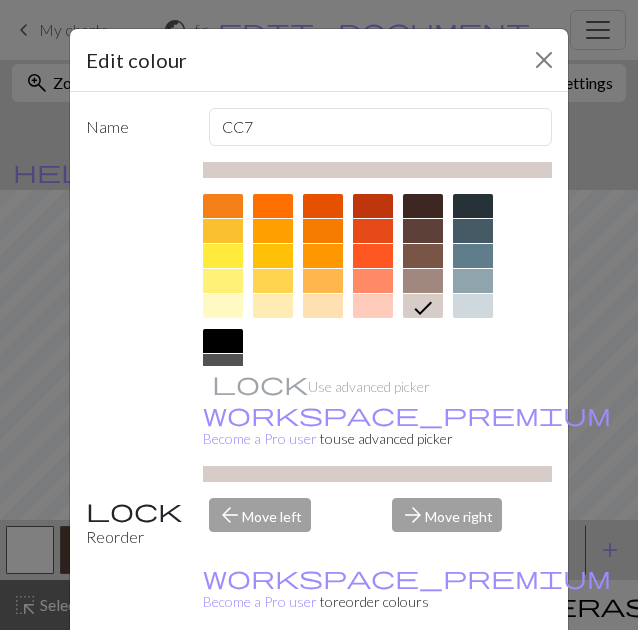 click on "Done" at bounding box center (439, 681) 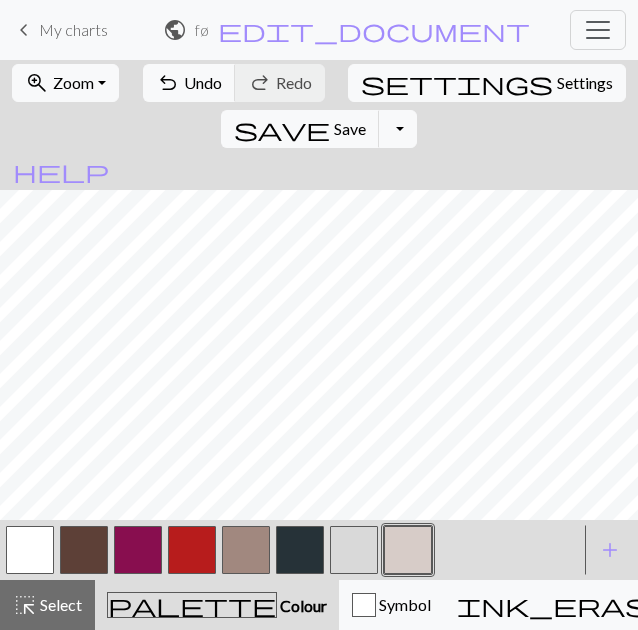 click at bounding box center [408, 550] 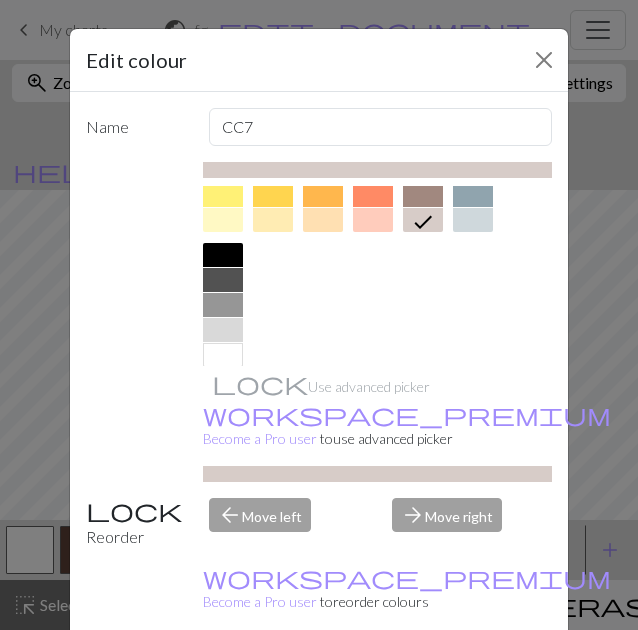 scroll, scrollTop: 366, scrollLeft: 0, axis: vertical 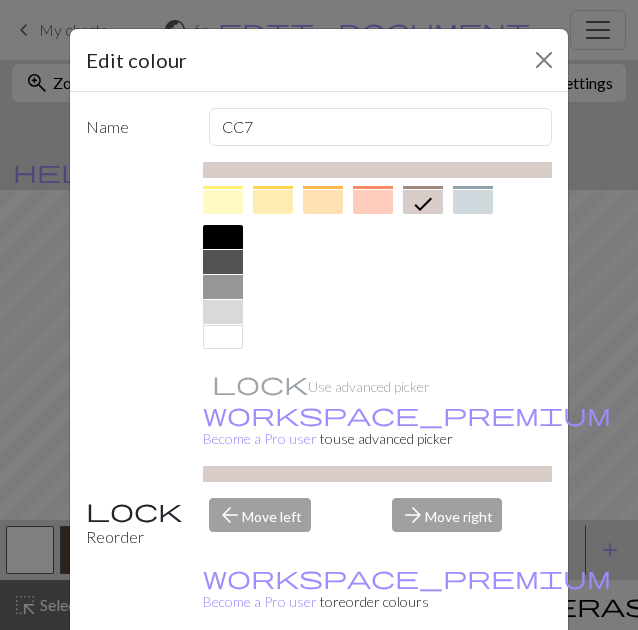 click at bounding box center [223, 312] 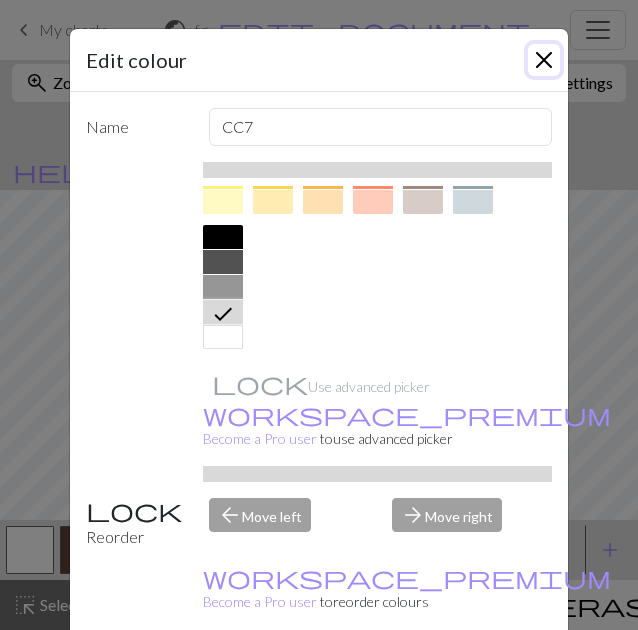 click at bounding box center [544, 60] 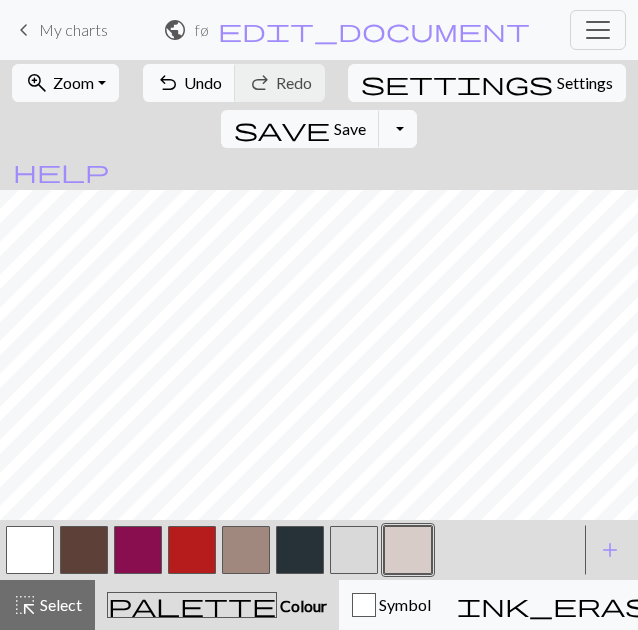 click at bounding box center [246, 550] 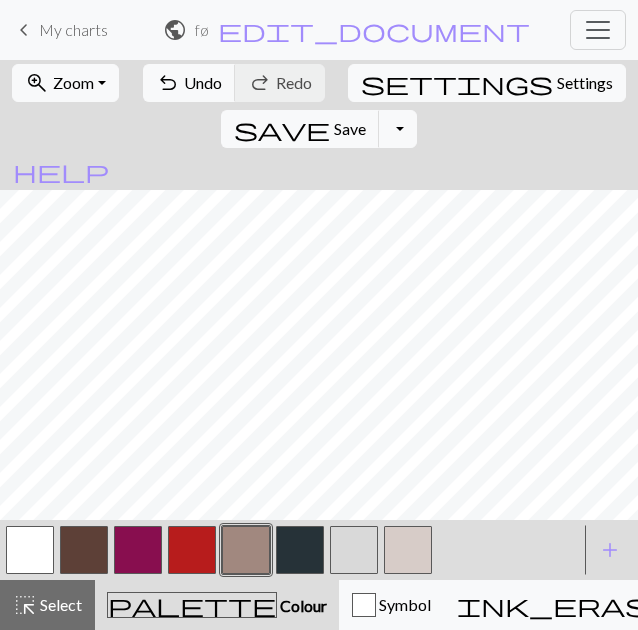 click at bounding box center (246, 550) 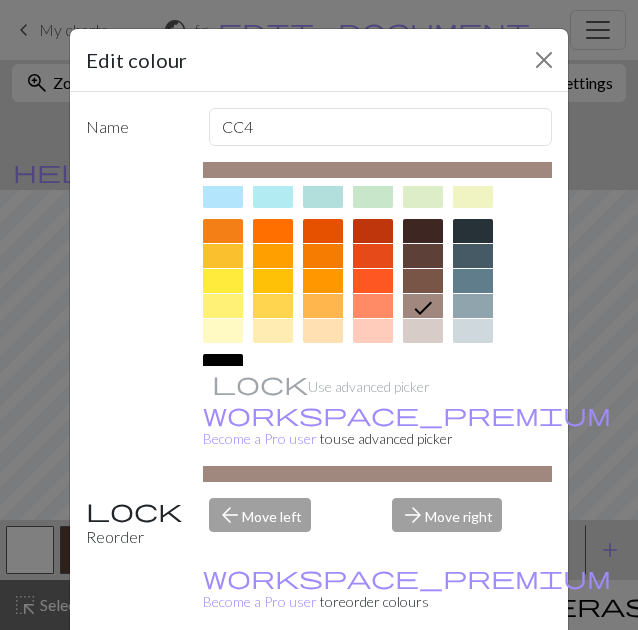 scroll, scrollTop: 242, scrollLeft: 0, axis: vertical 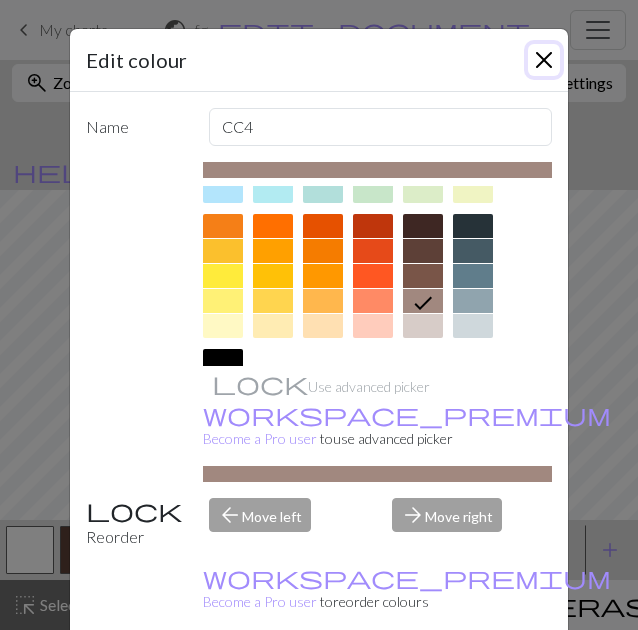 click at bounding box center [544, 60] 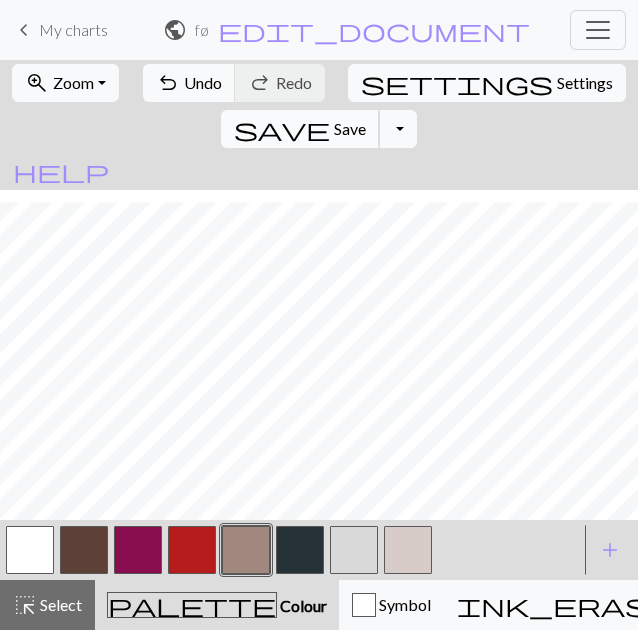 scroll, scrollTop: 216, scrollLeft: 0, axis: vertical 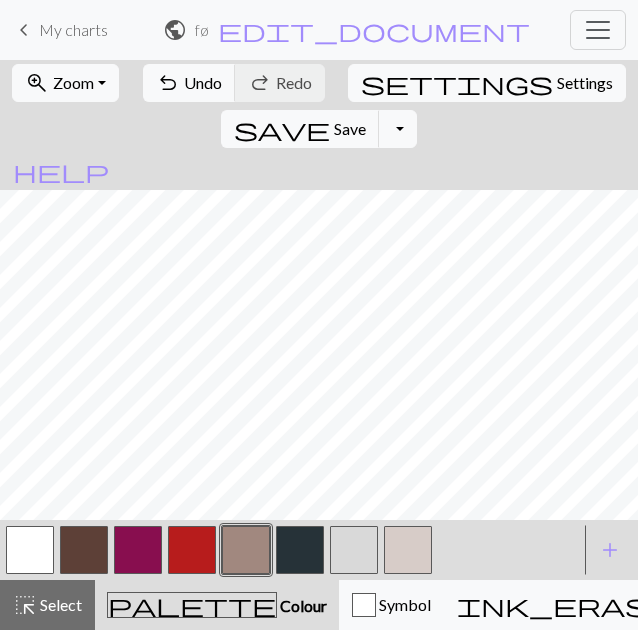 click at bounding box center [408, 550] 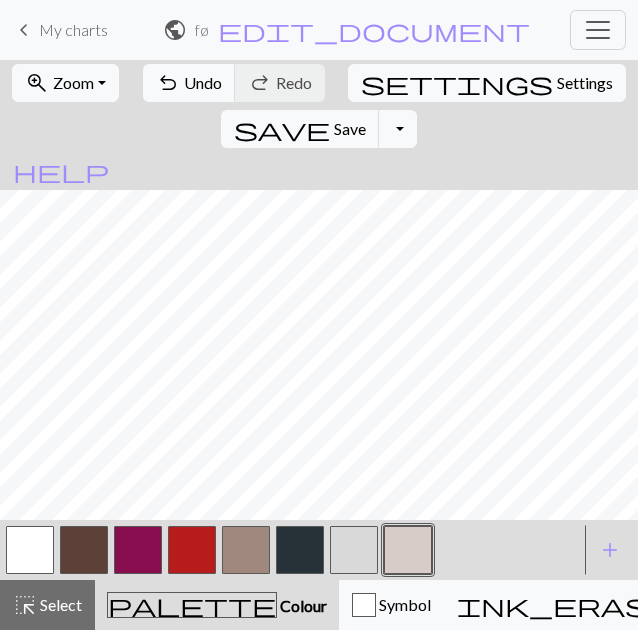 click at bounding box center [246, 550] 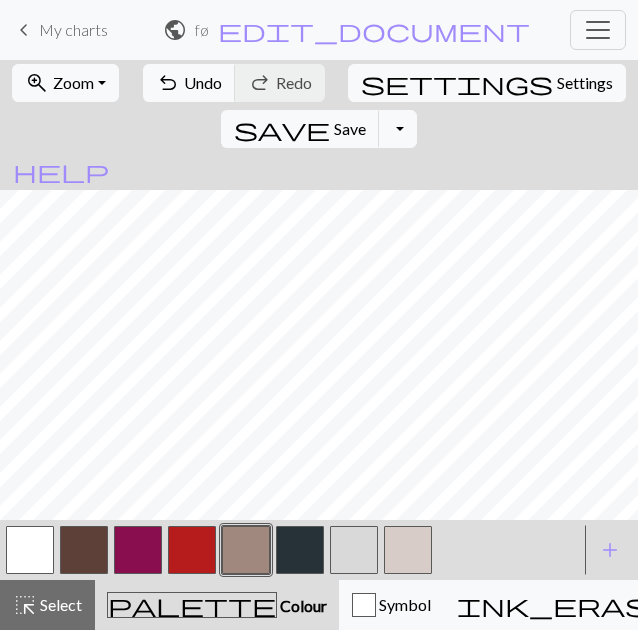 click at bounding box center [408, 550] 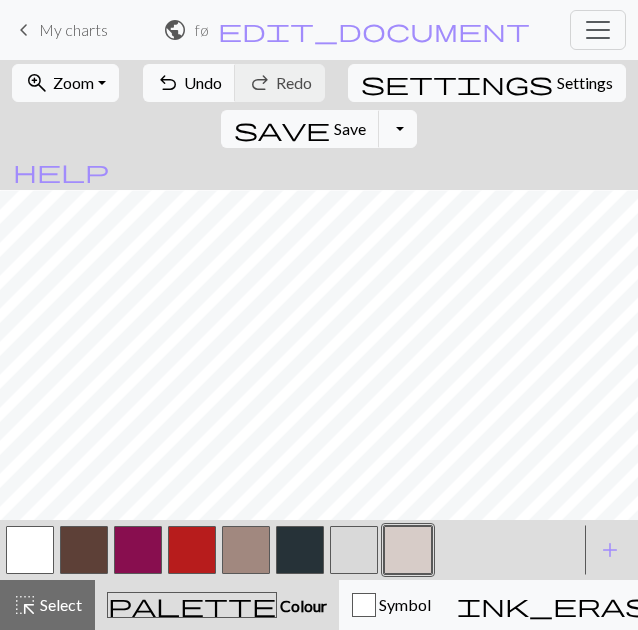 scroll, scrollTop: 0, scrollLeft: 0, axis: both 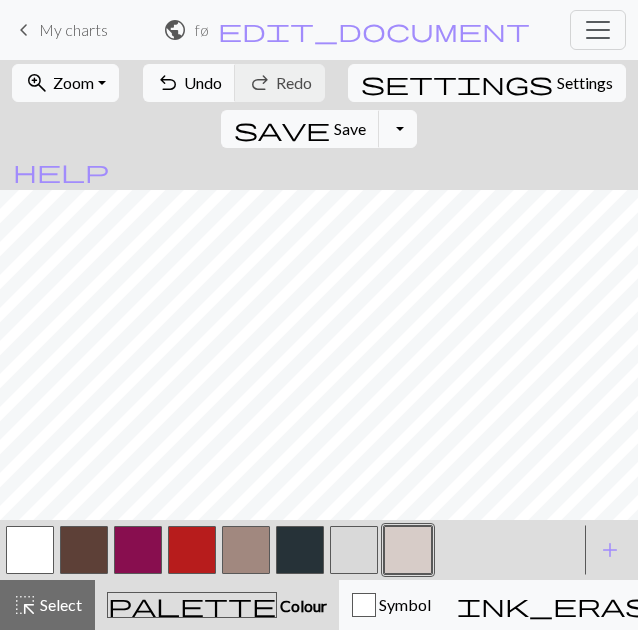 click at bounding box center (300, 550) 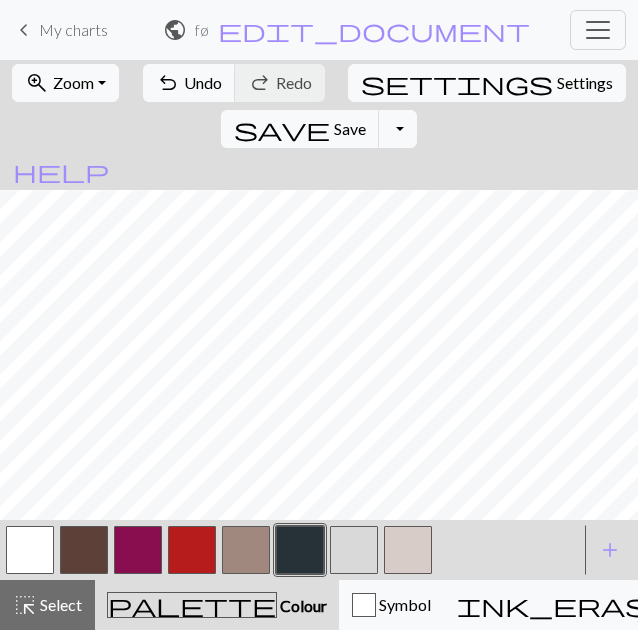 scroll, scrollTop: 558, scrollLeft: 0, axis: vertical 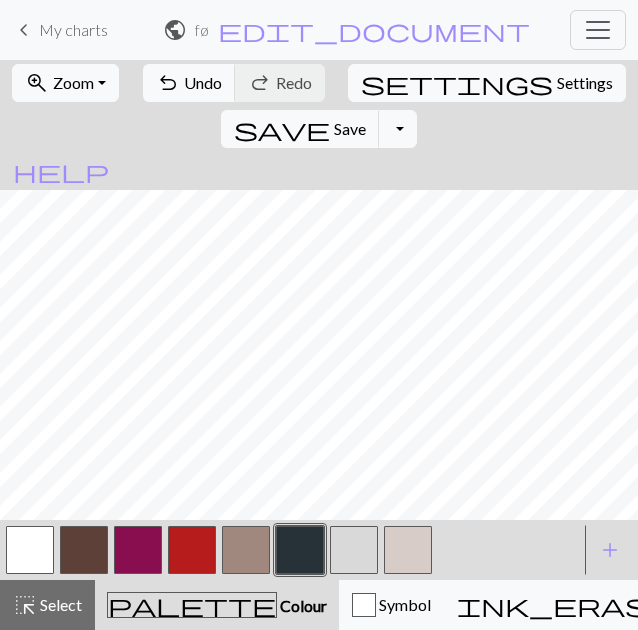click at bounding box center (84, 550) 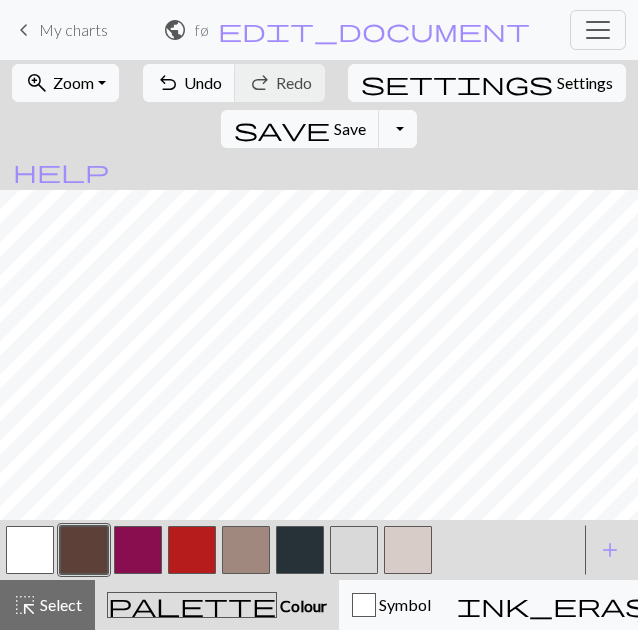 scroll, scrollTop: 400, scrollLeft: 0, axis: vertical 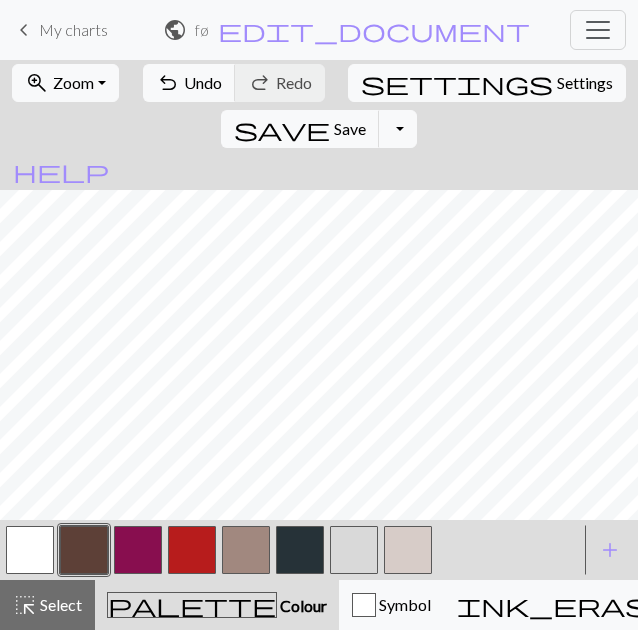 click at bounding box center (192, 550) 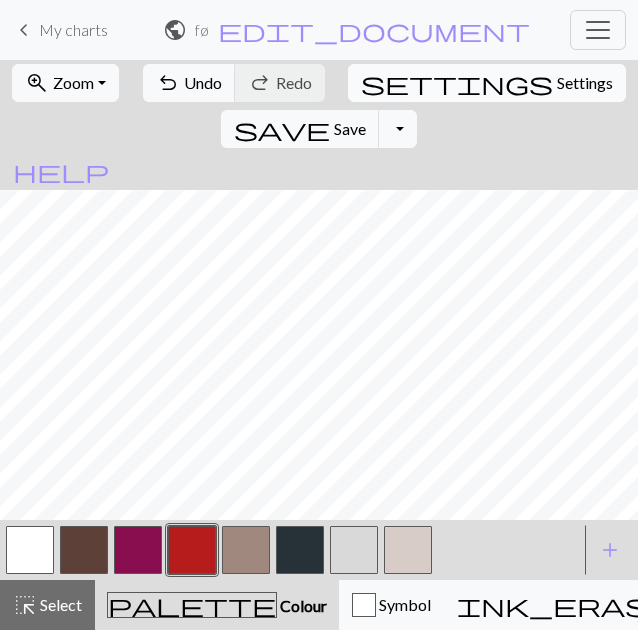 scroll, scrollTop: 594, scrollLeft: 0, axis: vertical 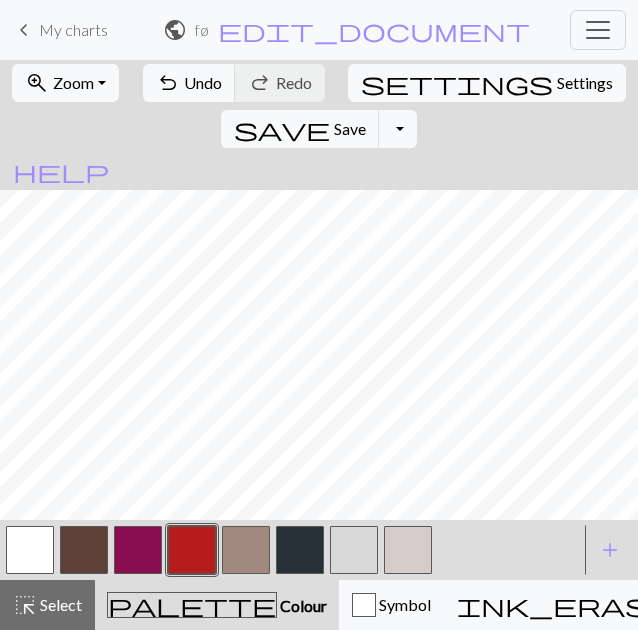 click at bounding box center (138, 550) 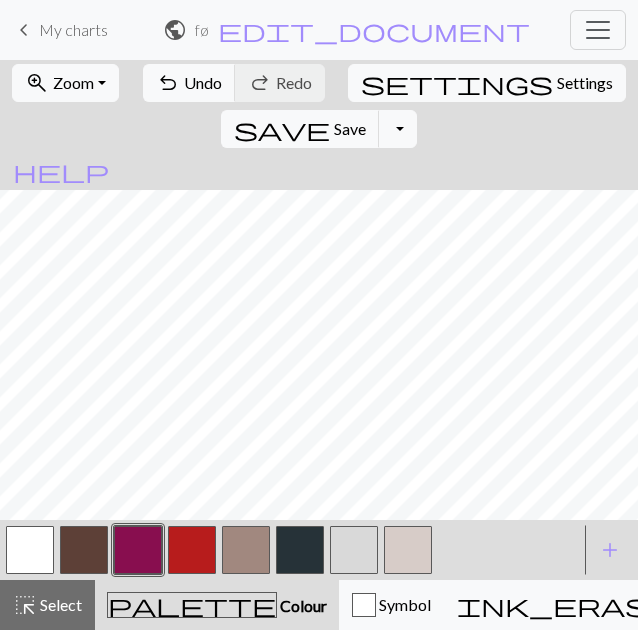 scroll, scrollTop: 115, scrollLeft: 0, axis: vertical 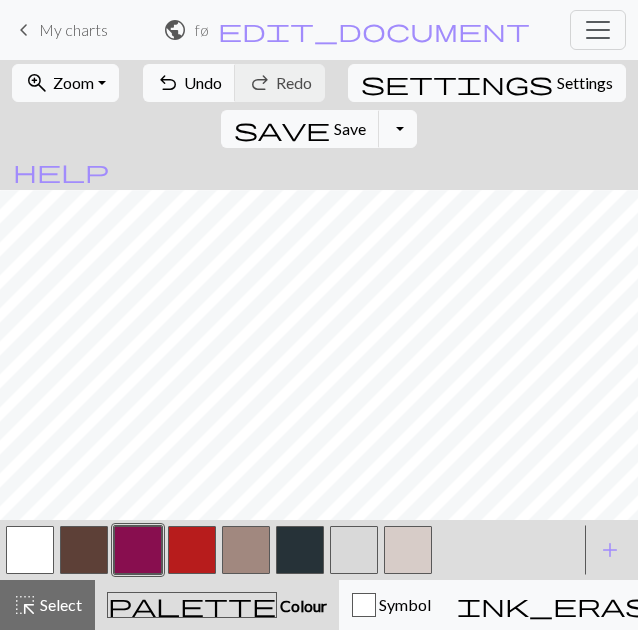 click at bounding box center [192, 550] 